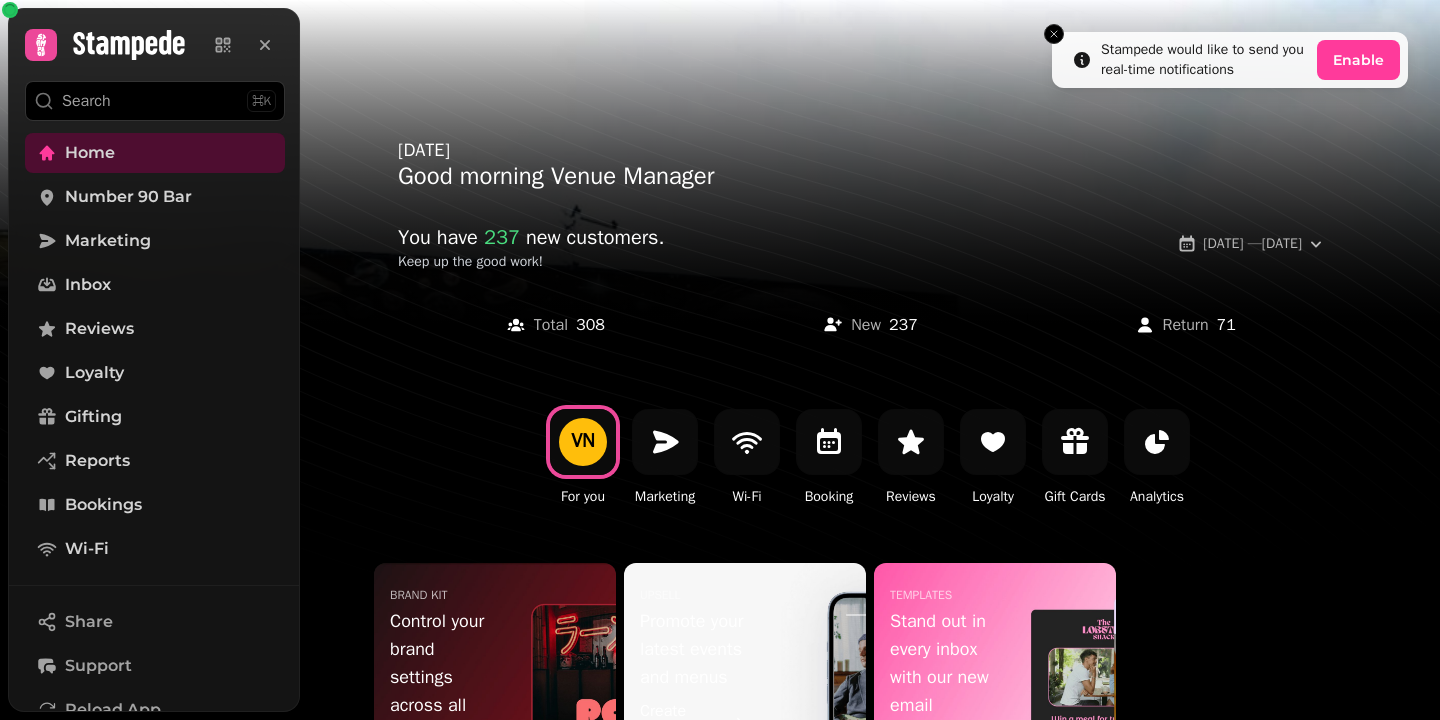 scroll, scrollTop: 0, scrollLeft: 0, axis: both 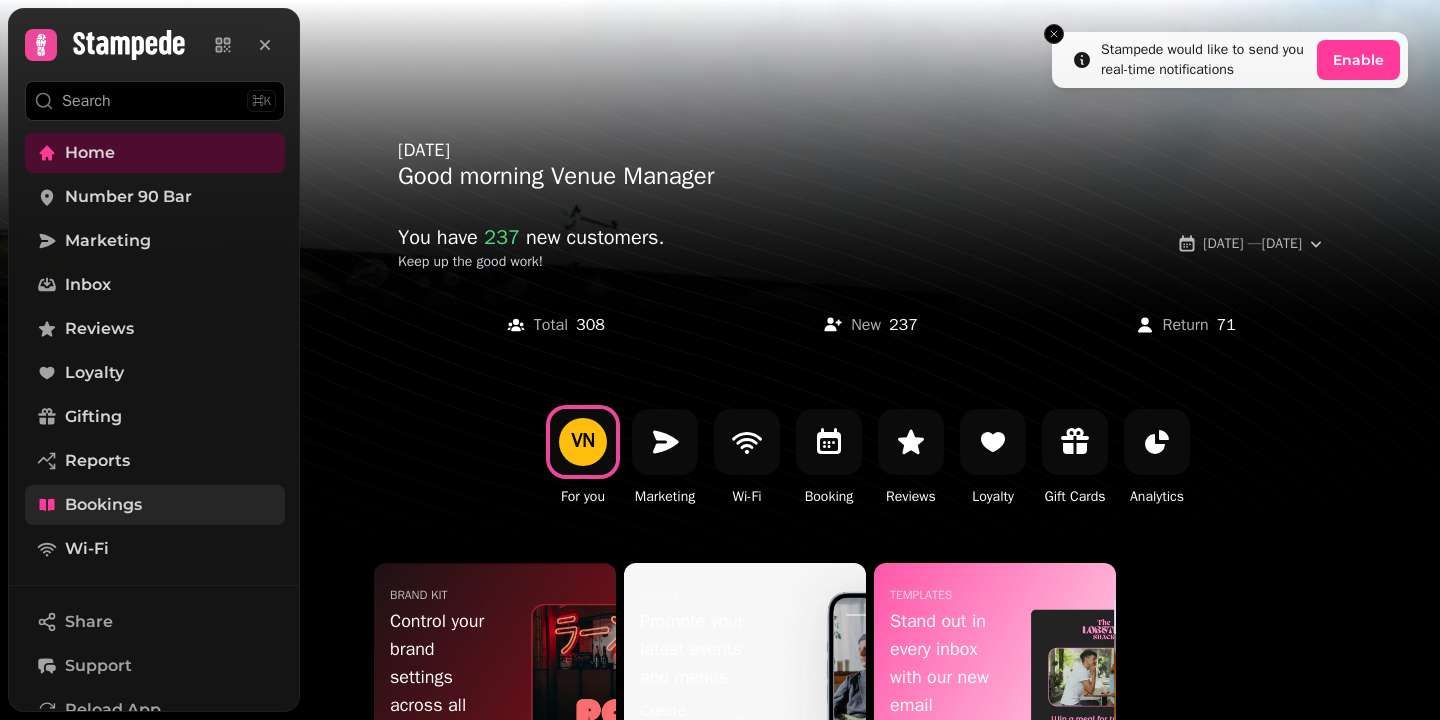 click on "Bookings" at bounding box center (103, 505) 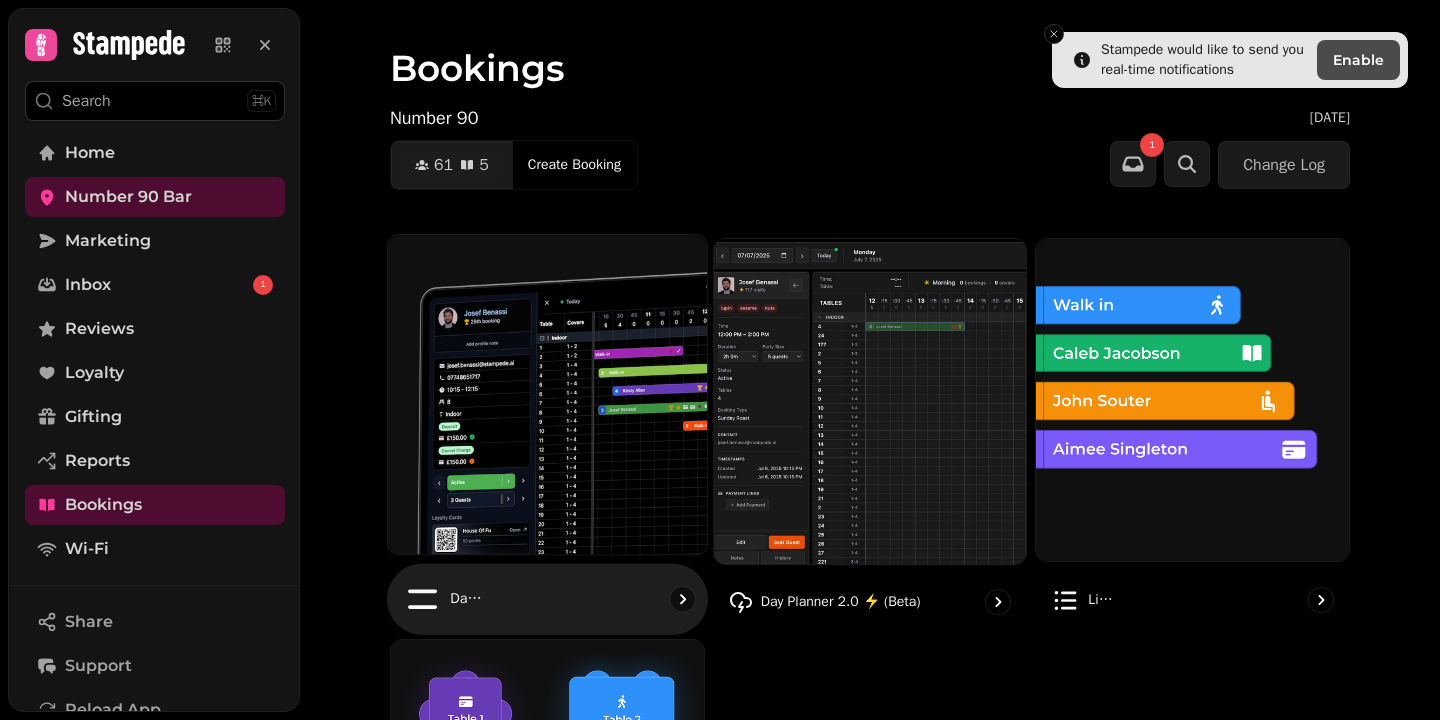 click at bounding box center [547, 394] 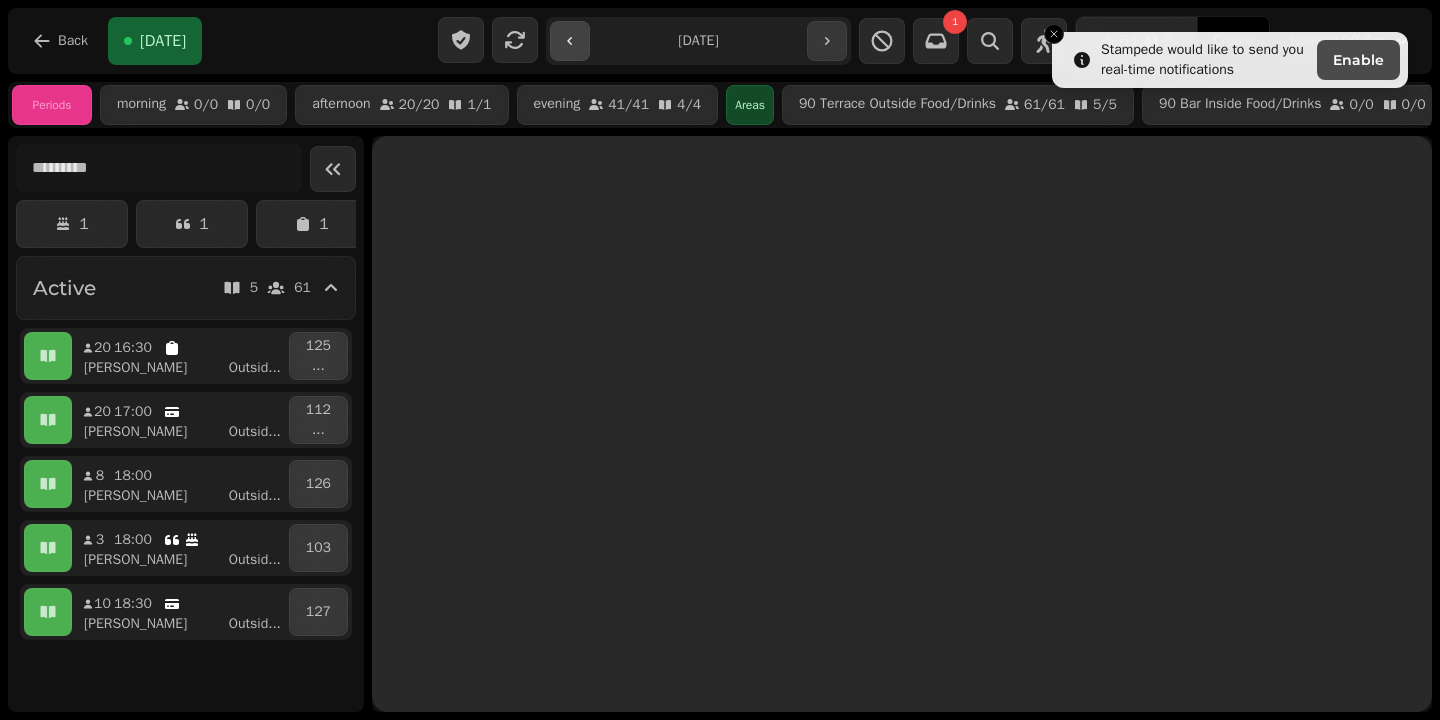 click at bounding box center (570, 41) 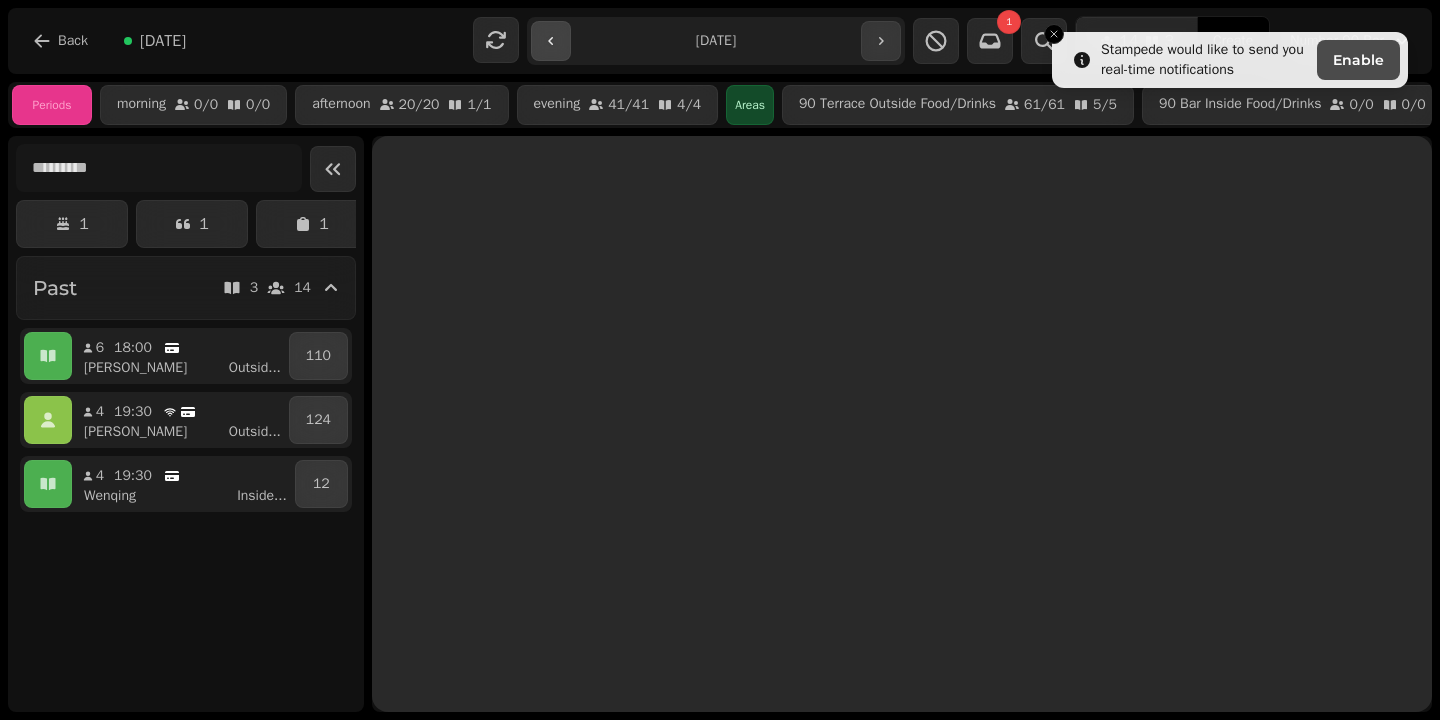 click on "**********" at bounding box center (716, 41) 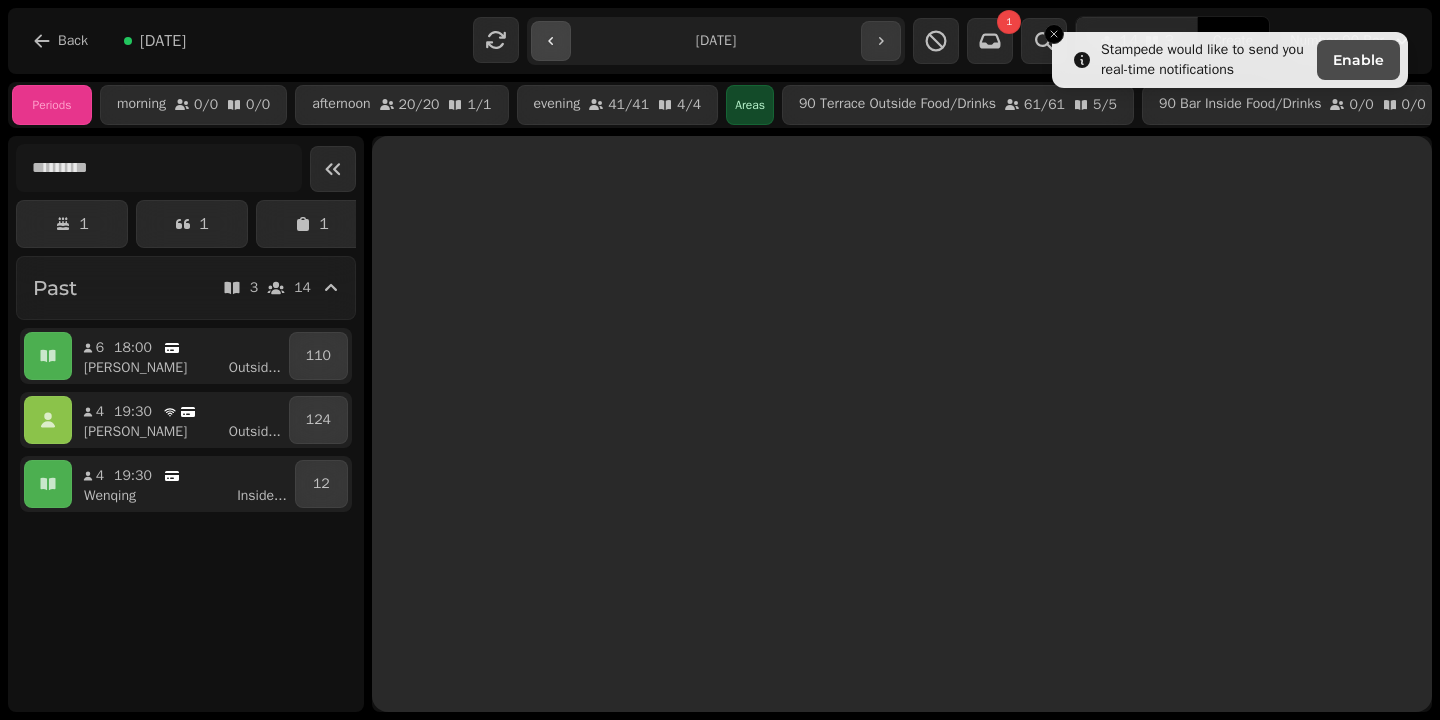 click 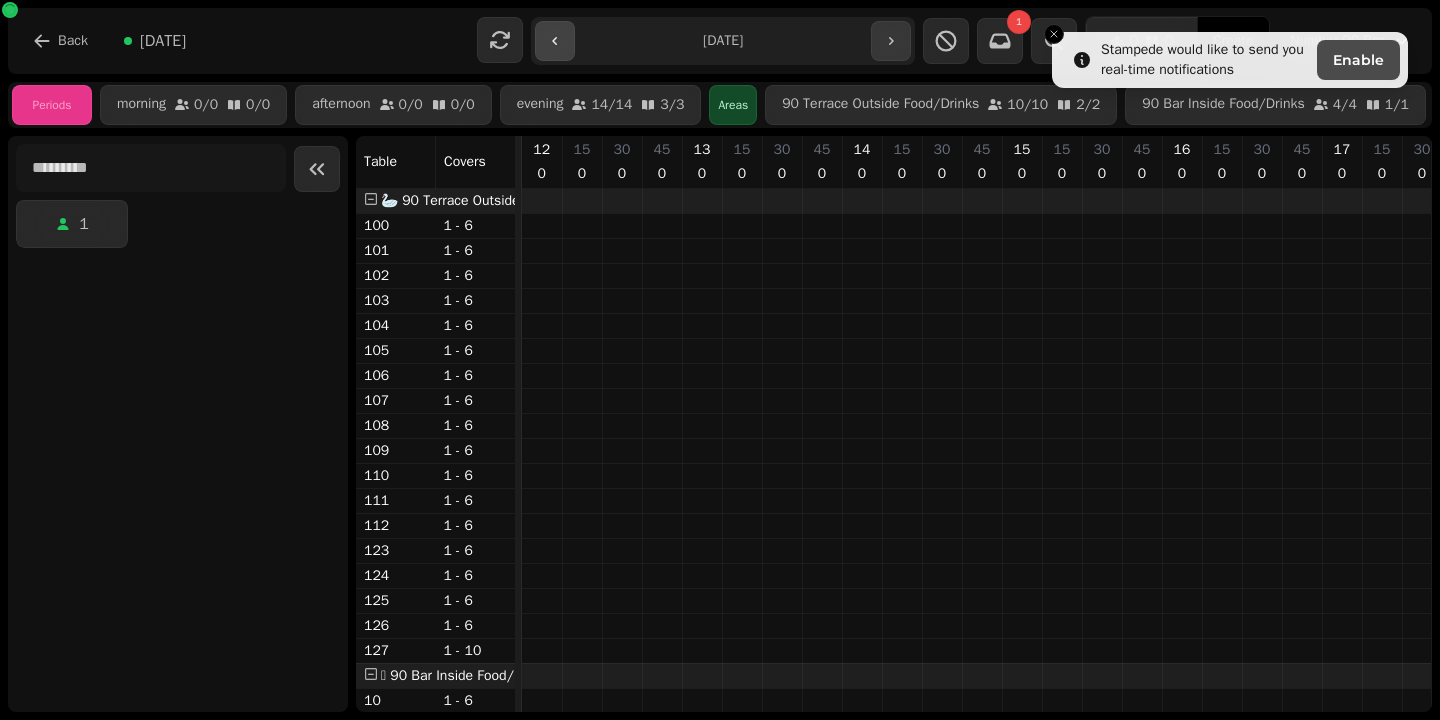 click 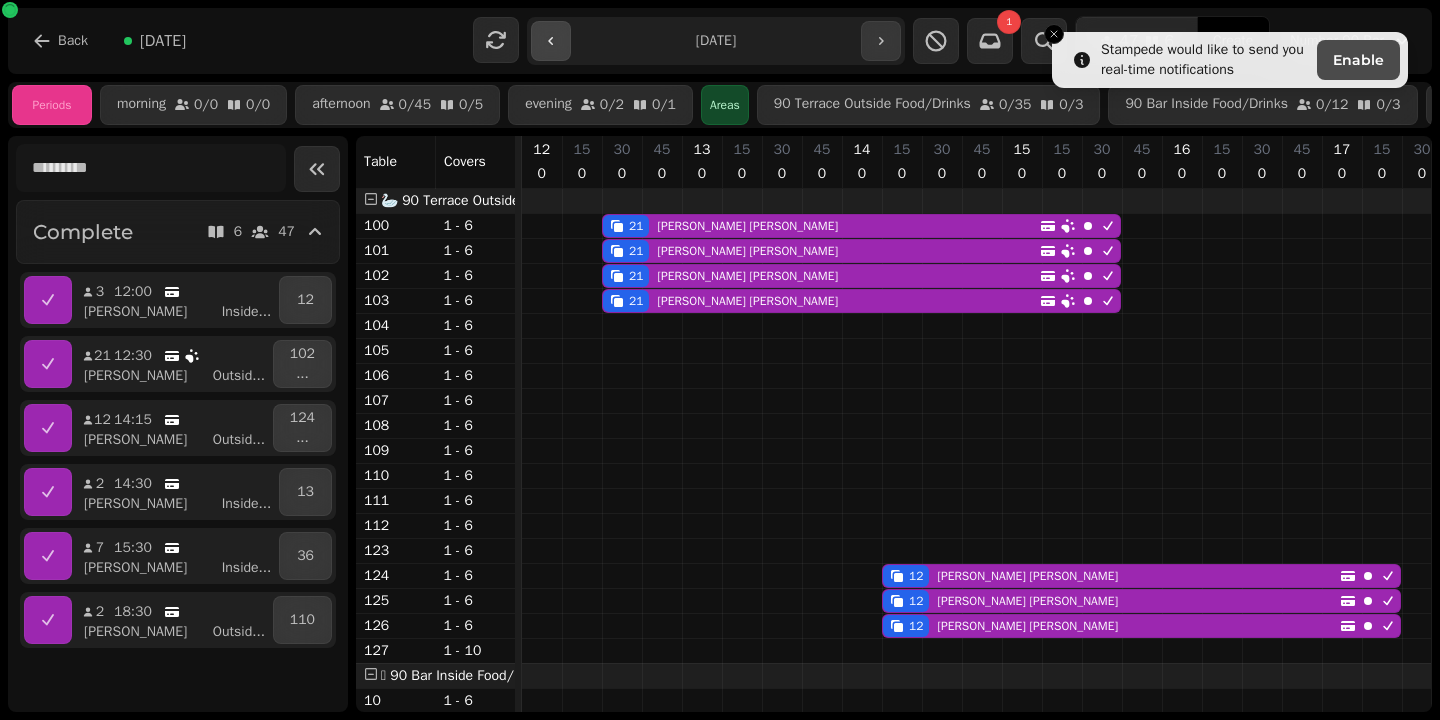 scroll, scrollTop: 0, scrollLeft: 7, axis: horizontal 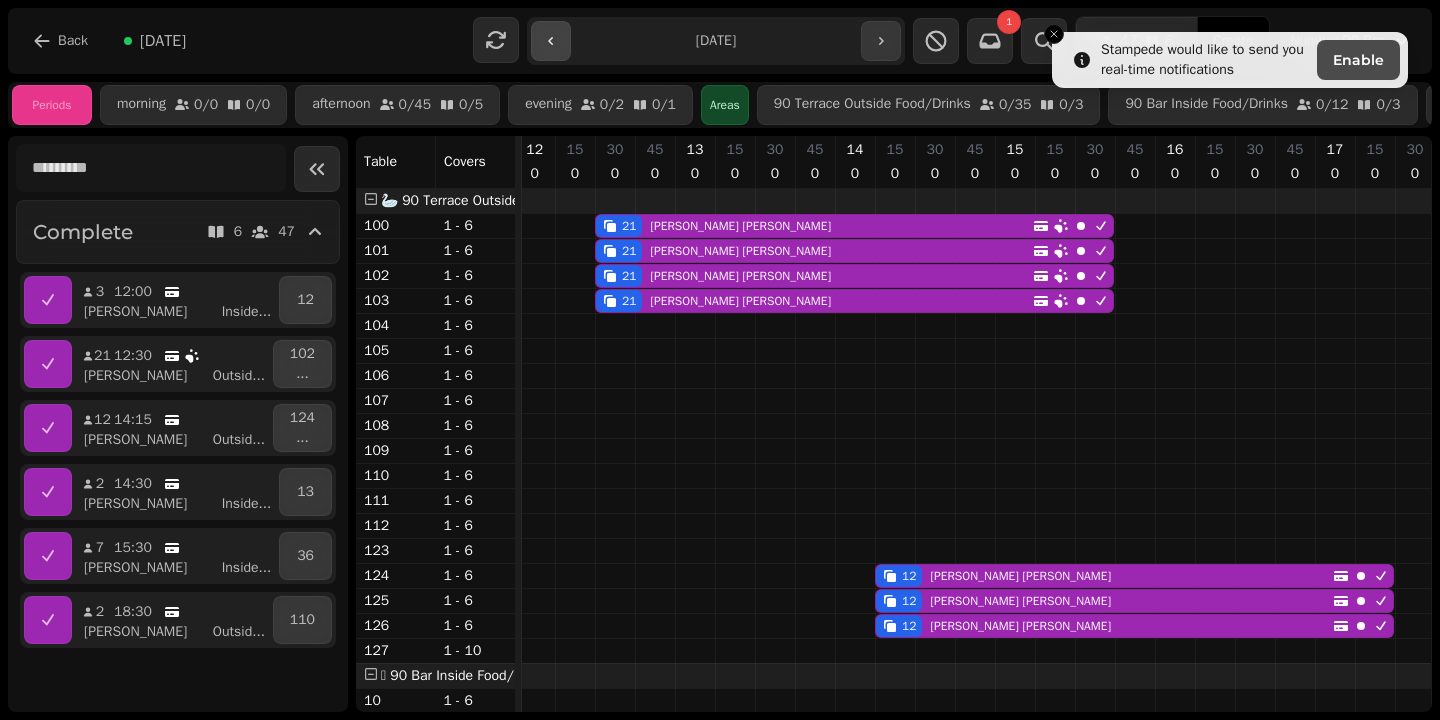 click 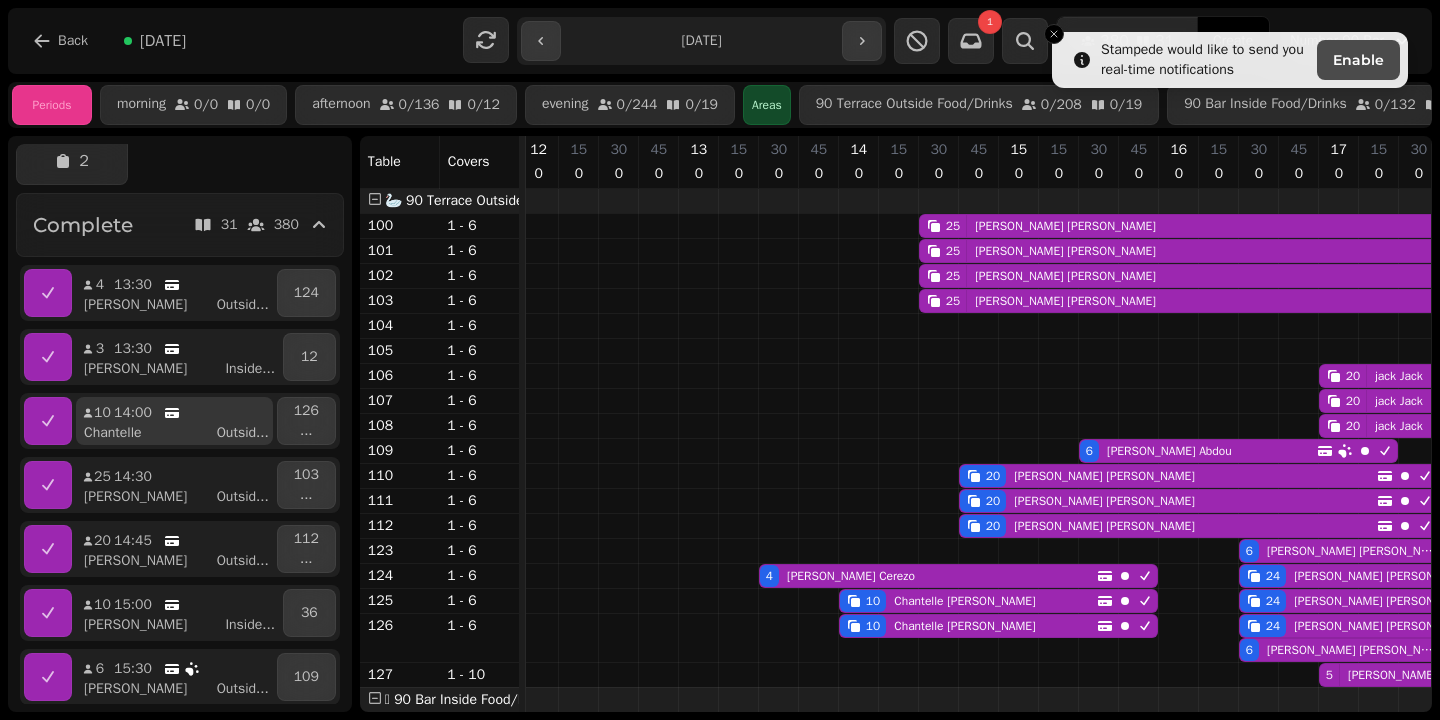 scroll, scrollTop: 125, scrollLeft: 0, axis: vertical 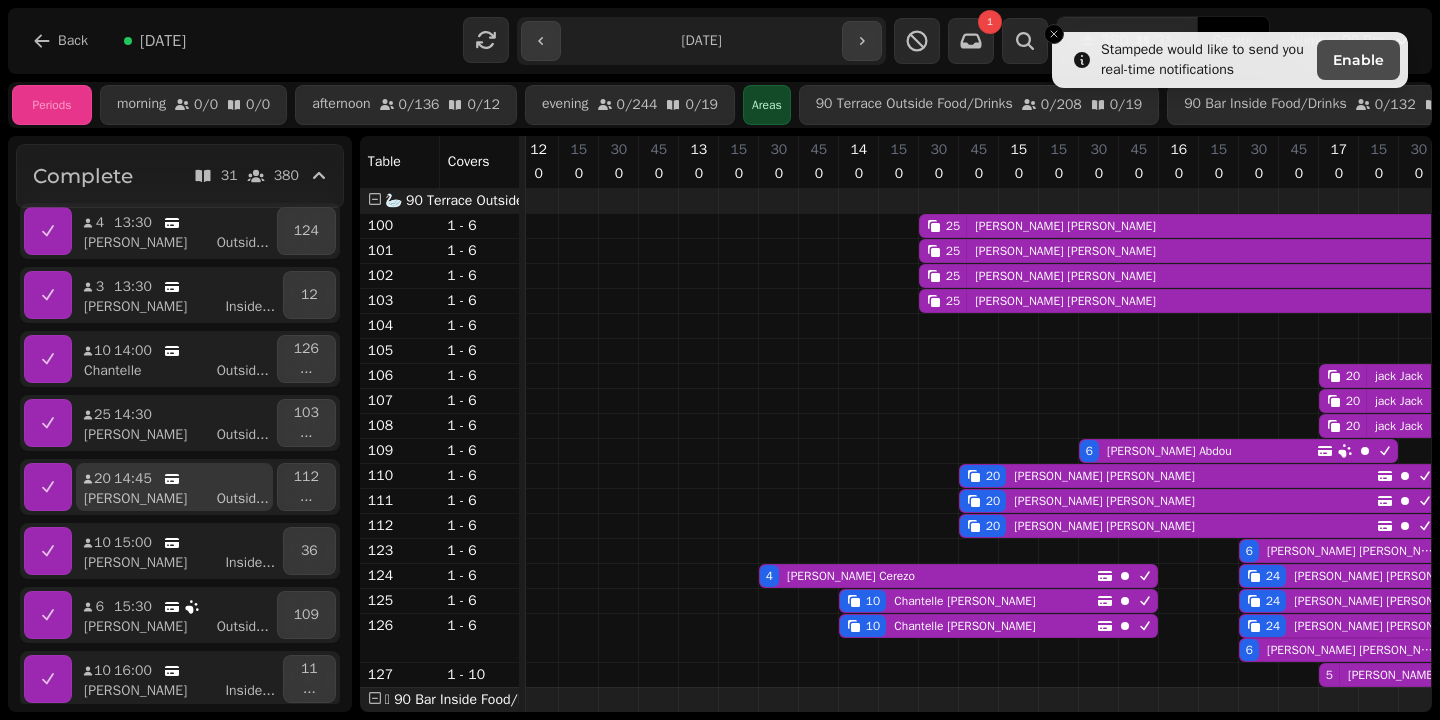 click on "Outsid ..." at bounding box center (243, 499) 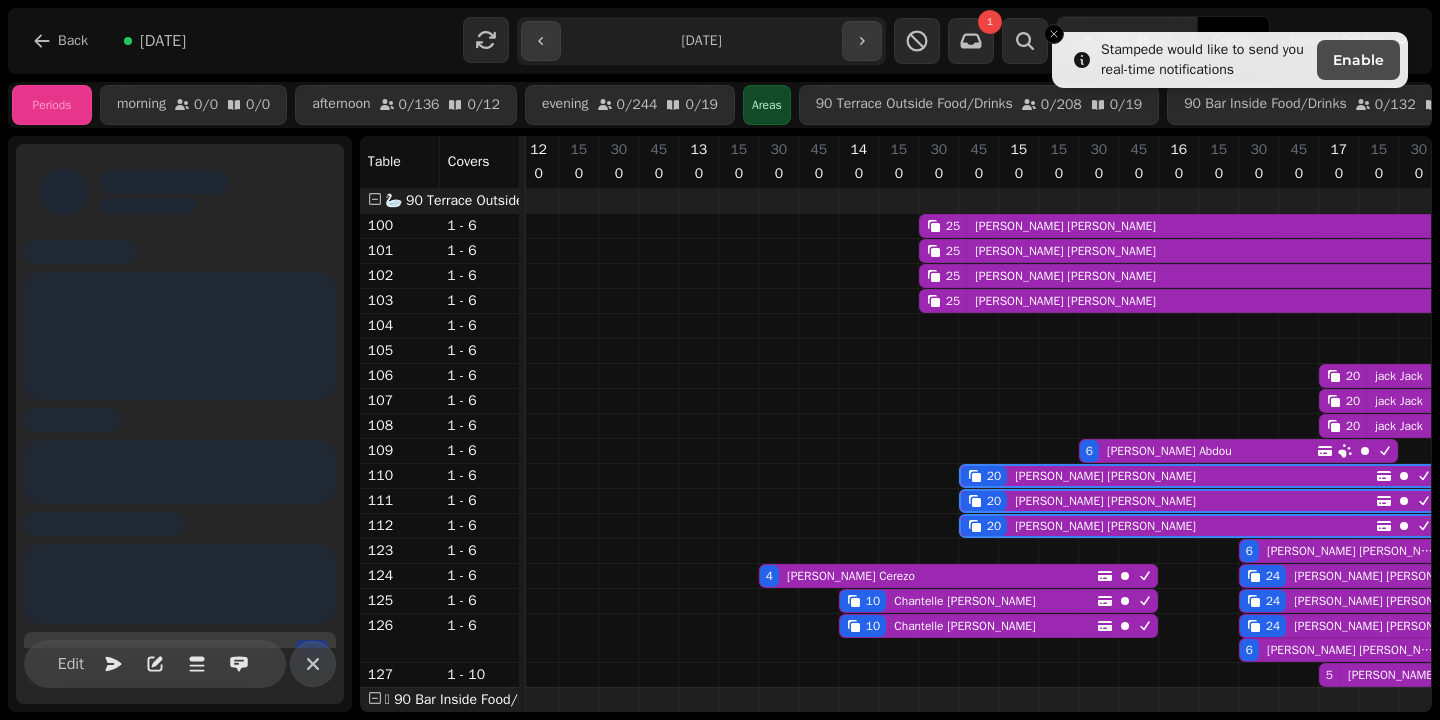 scroll, scrollTop: 0, scrollLeft: 427, axis: horizontal 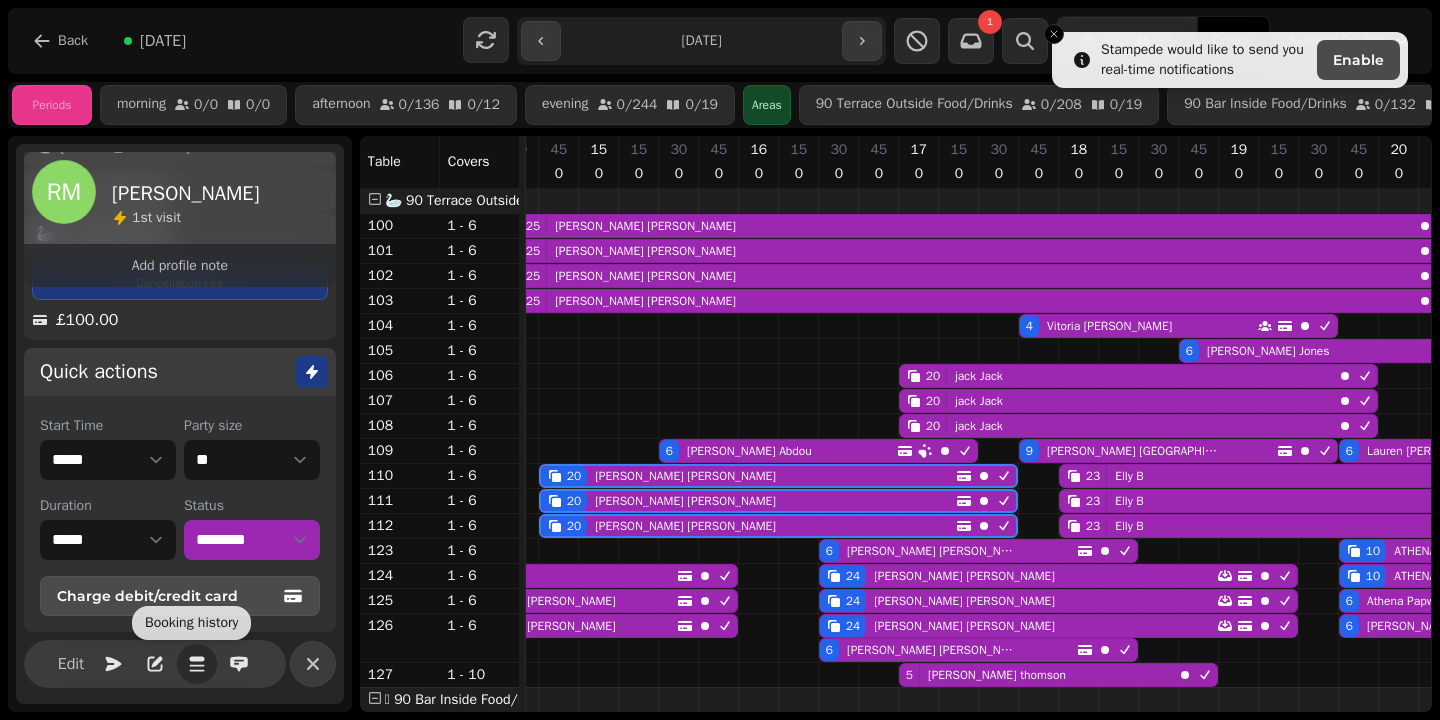 click 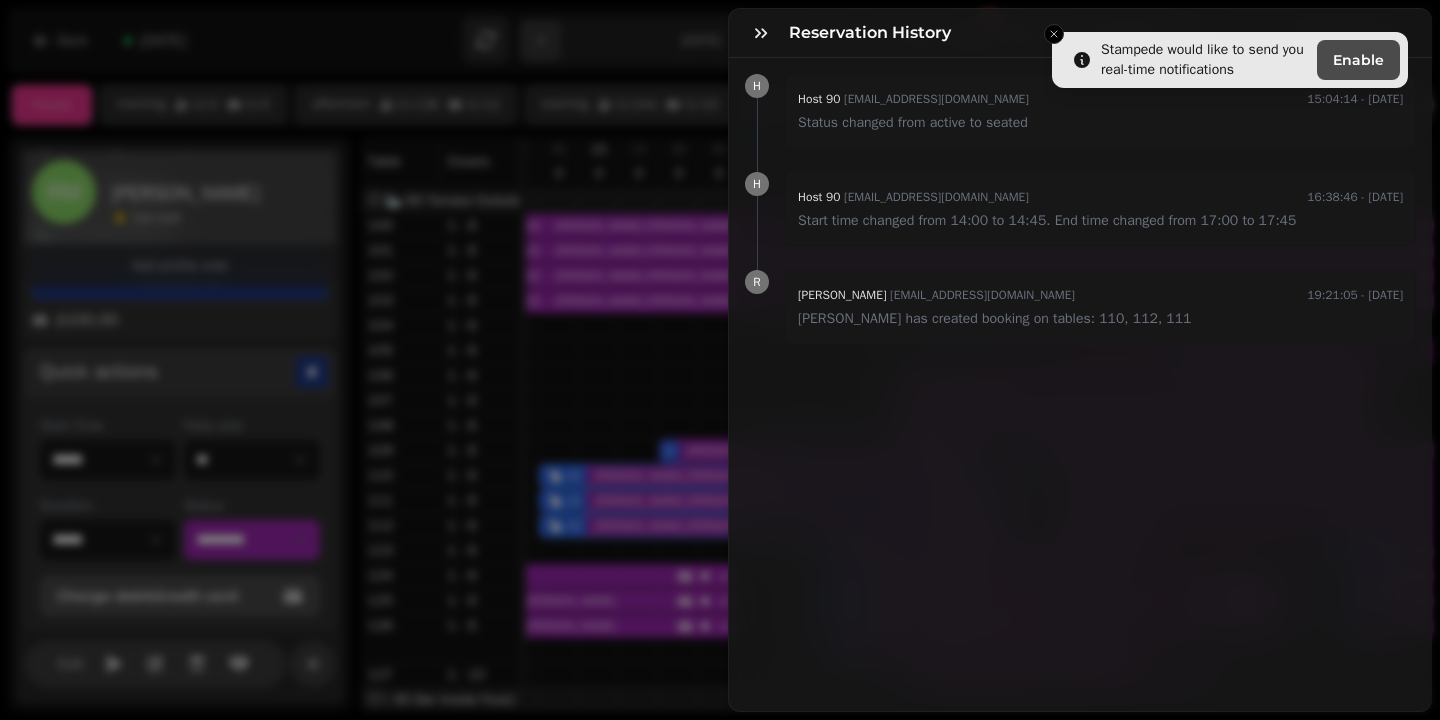 click on "Reservation History" at bounding box center (1080, 33) 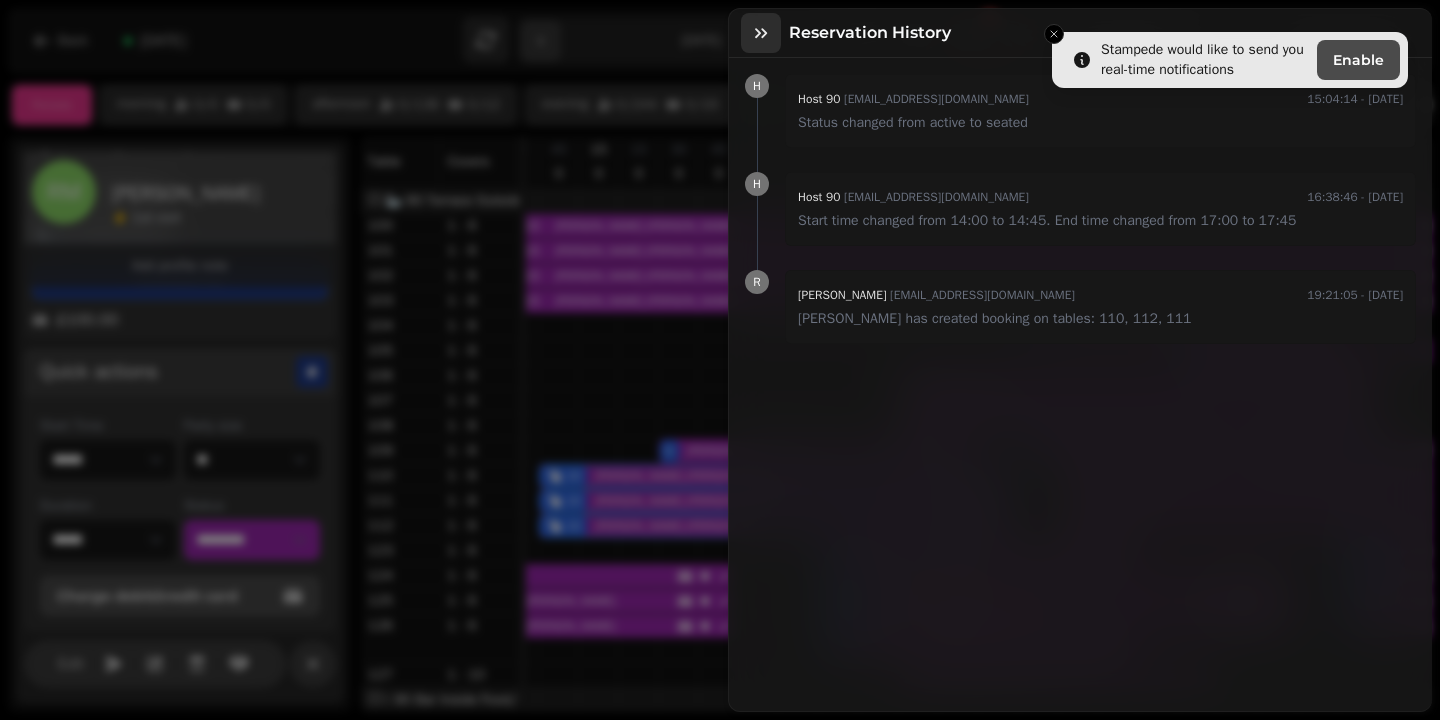 click at bounding box center [761, 33] 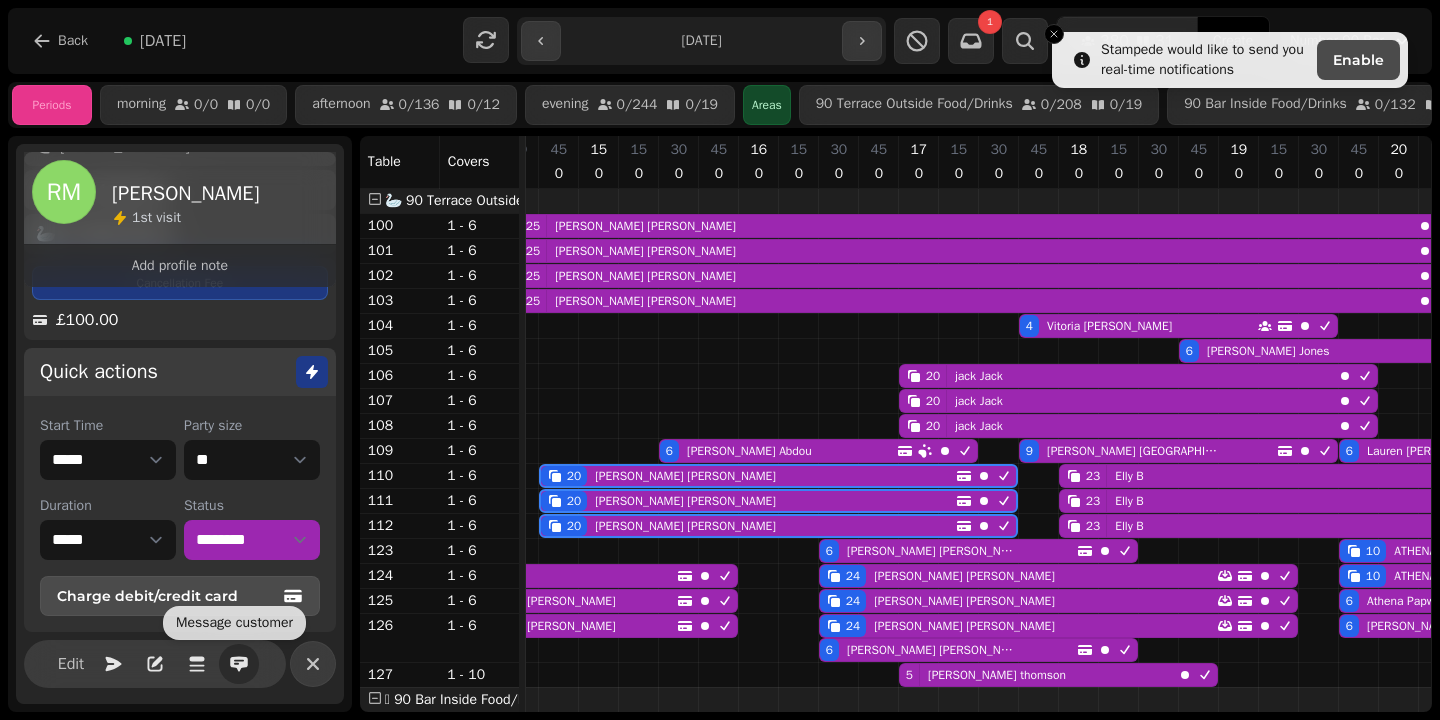 click 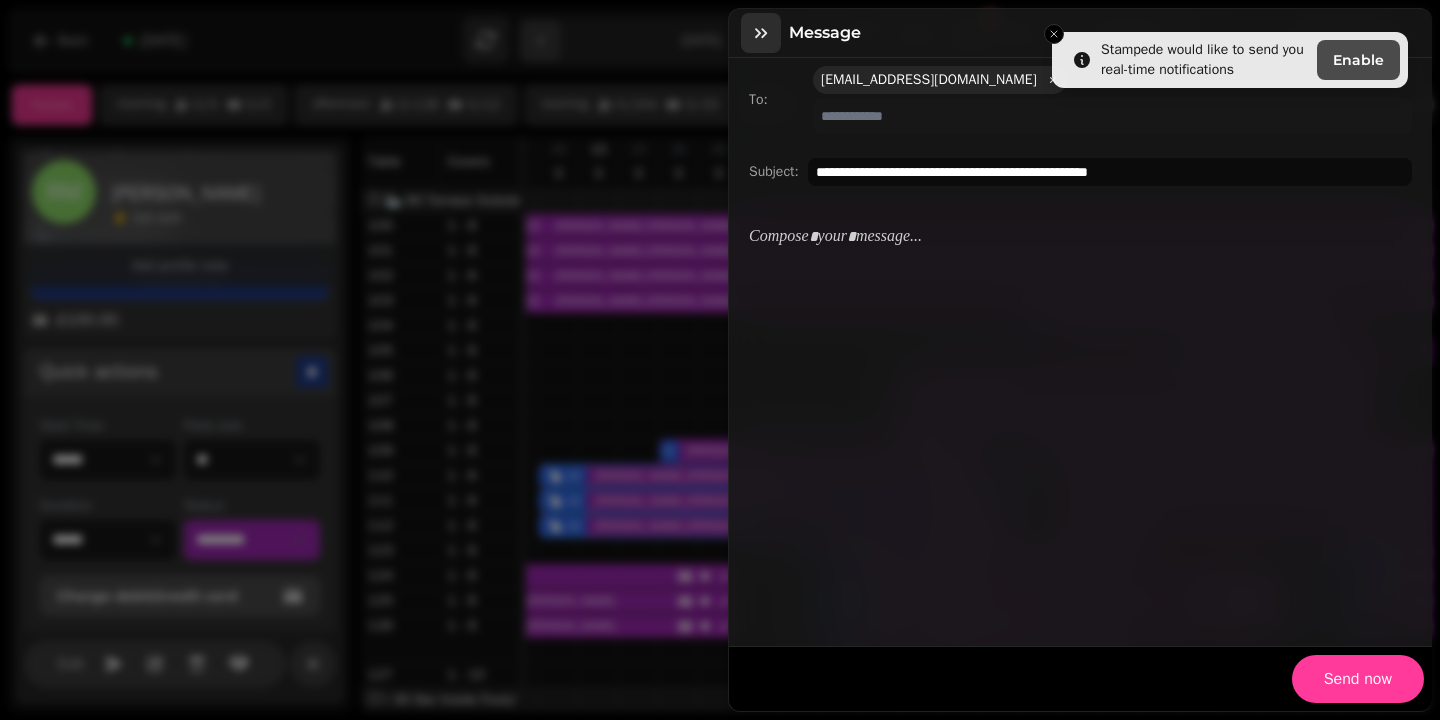 click at bounding box center [761, 33] 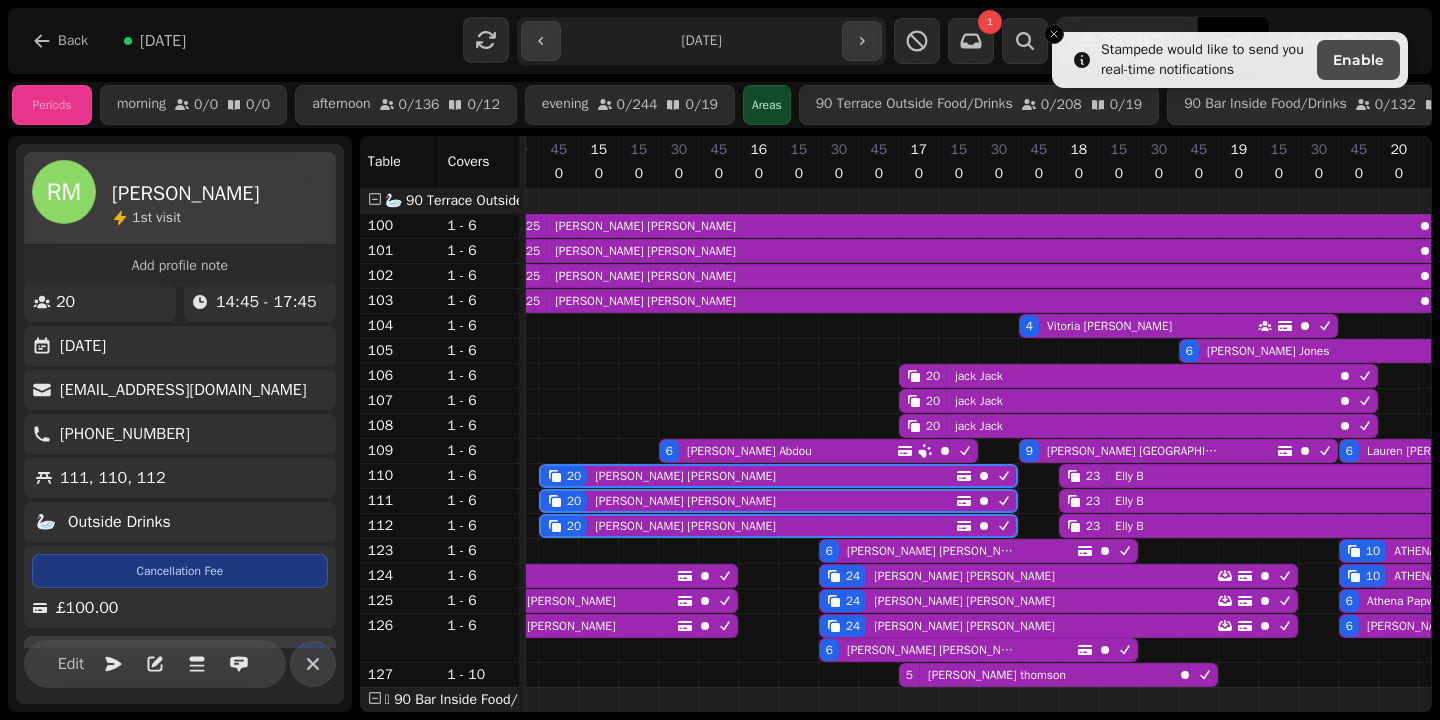 scroll, scrollTop: 10, scrollLeft: 0, axis: vertical 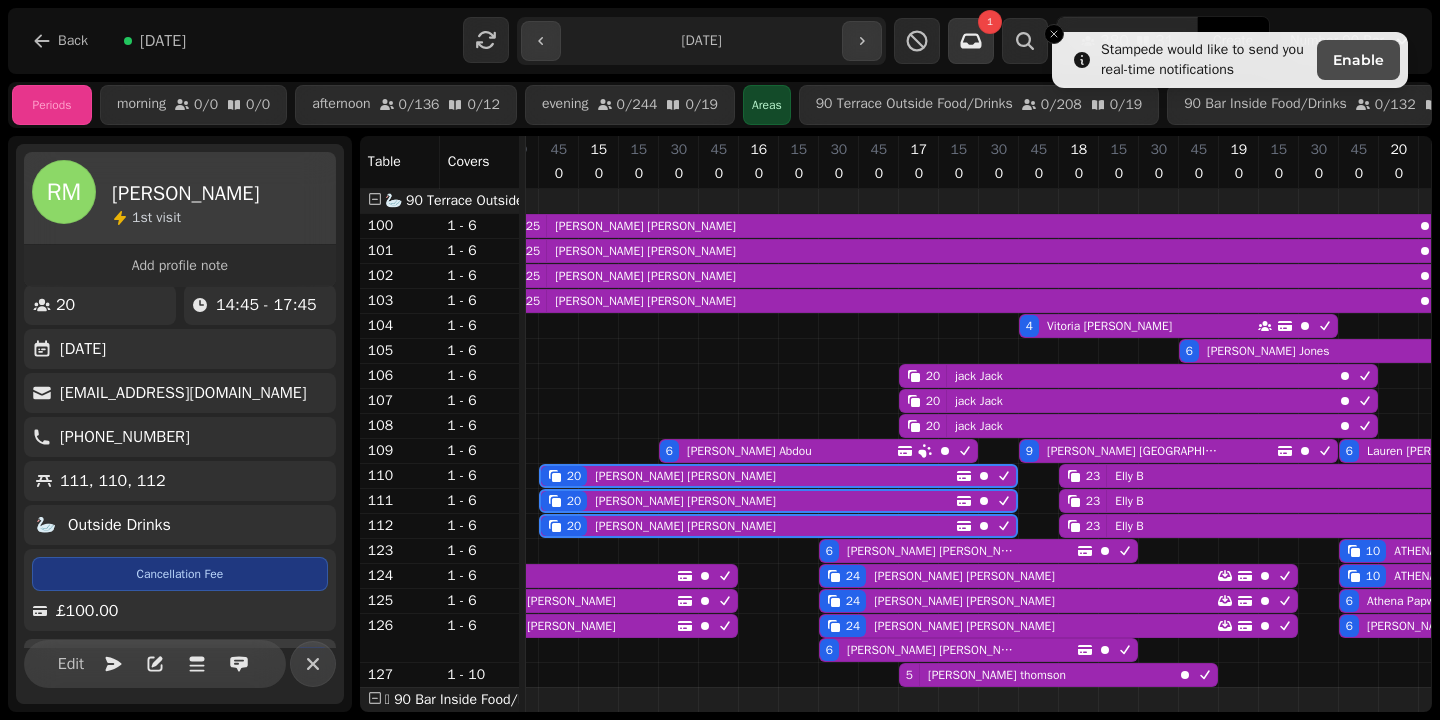click 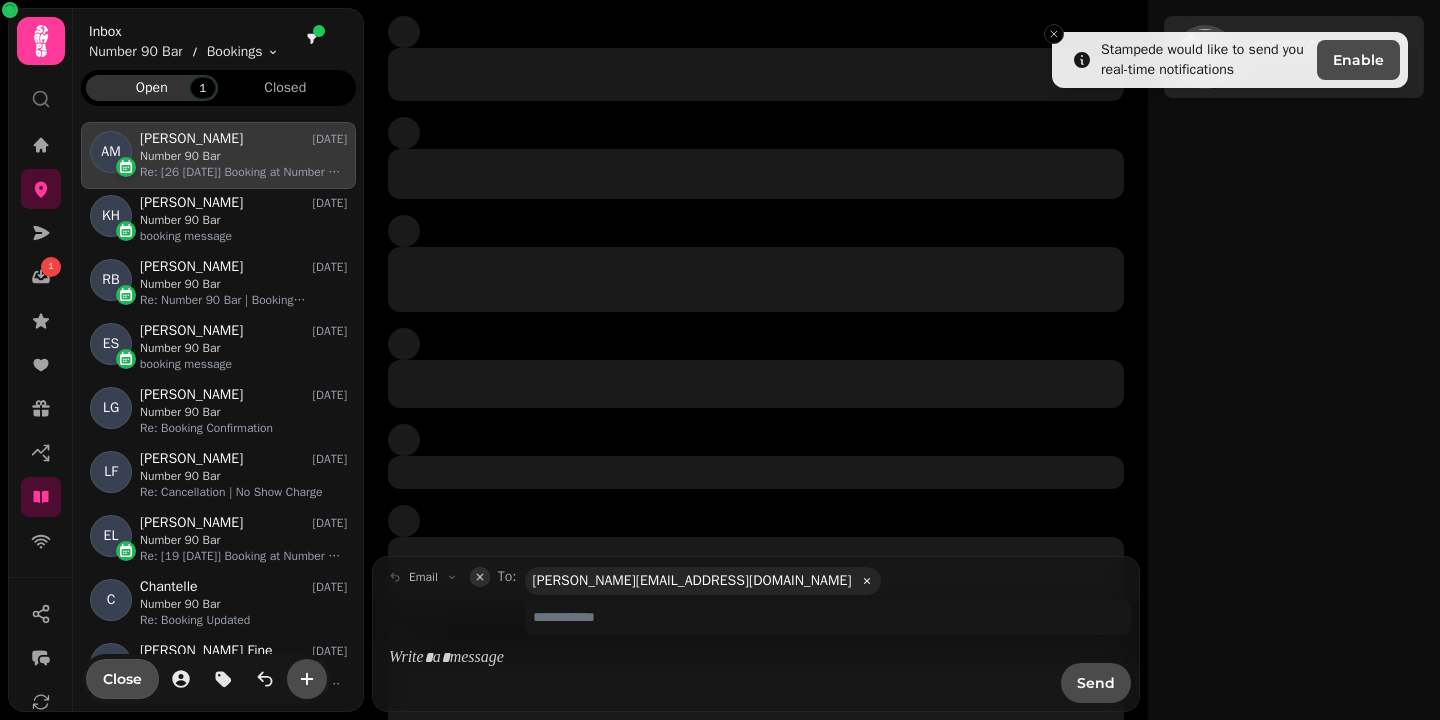 scroll, scrollTop: 1, scrollLeft: 1, axis: both 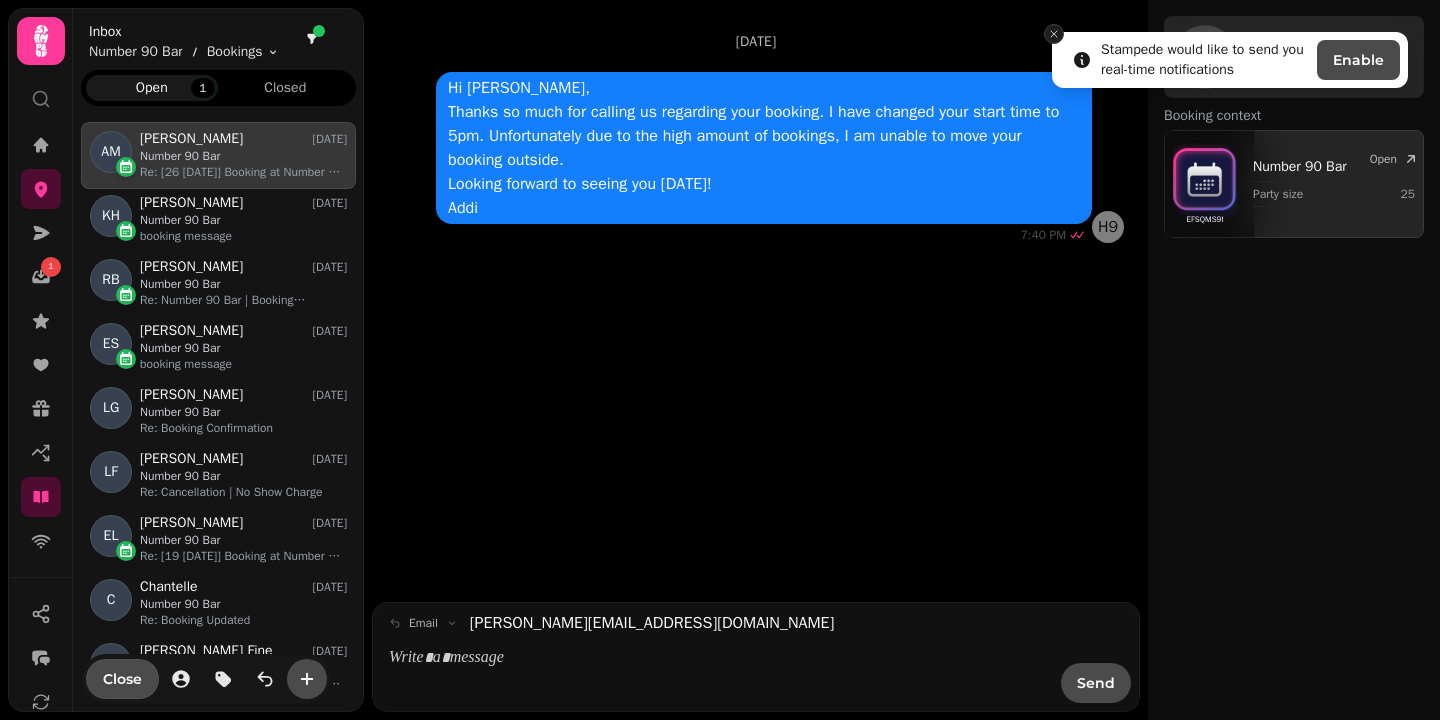 click 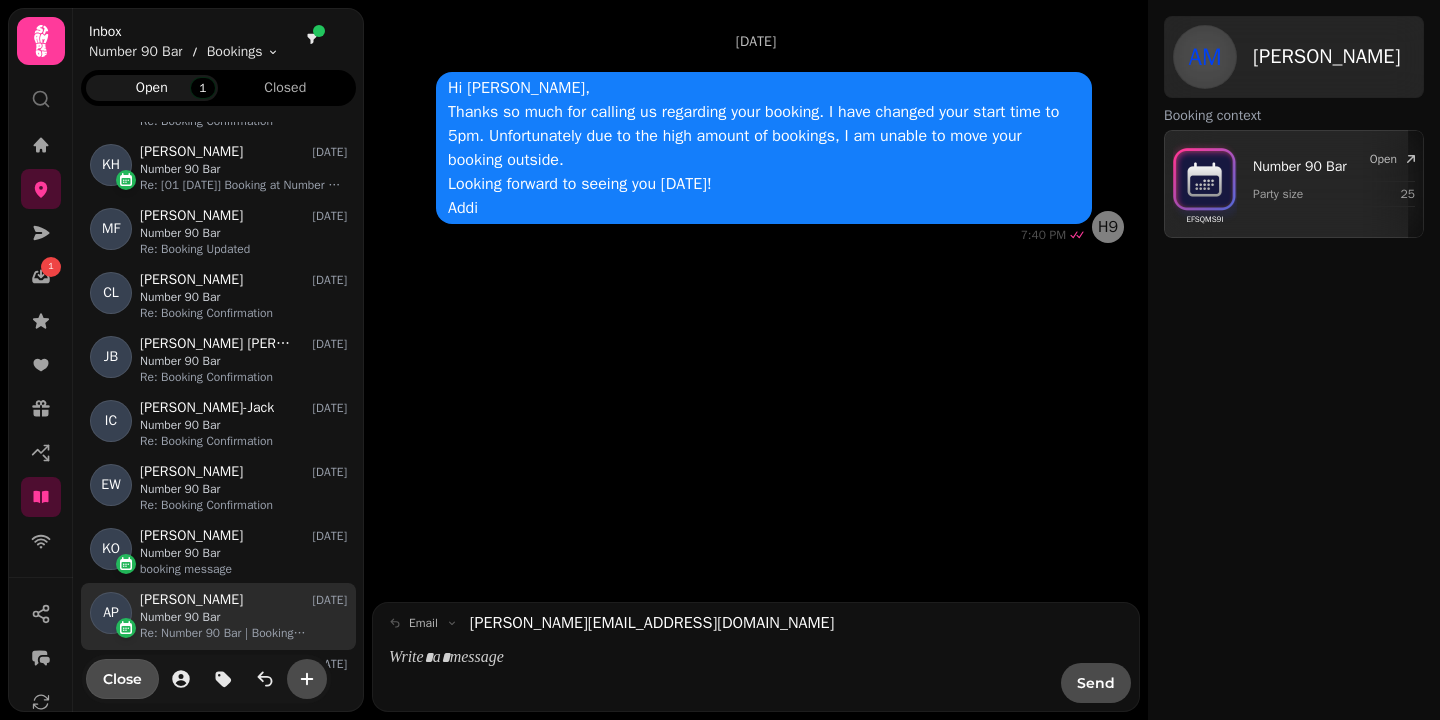 scroll, scrollTop: 699, scrollLeft: 0, axis: vertical 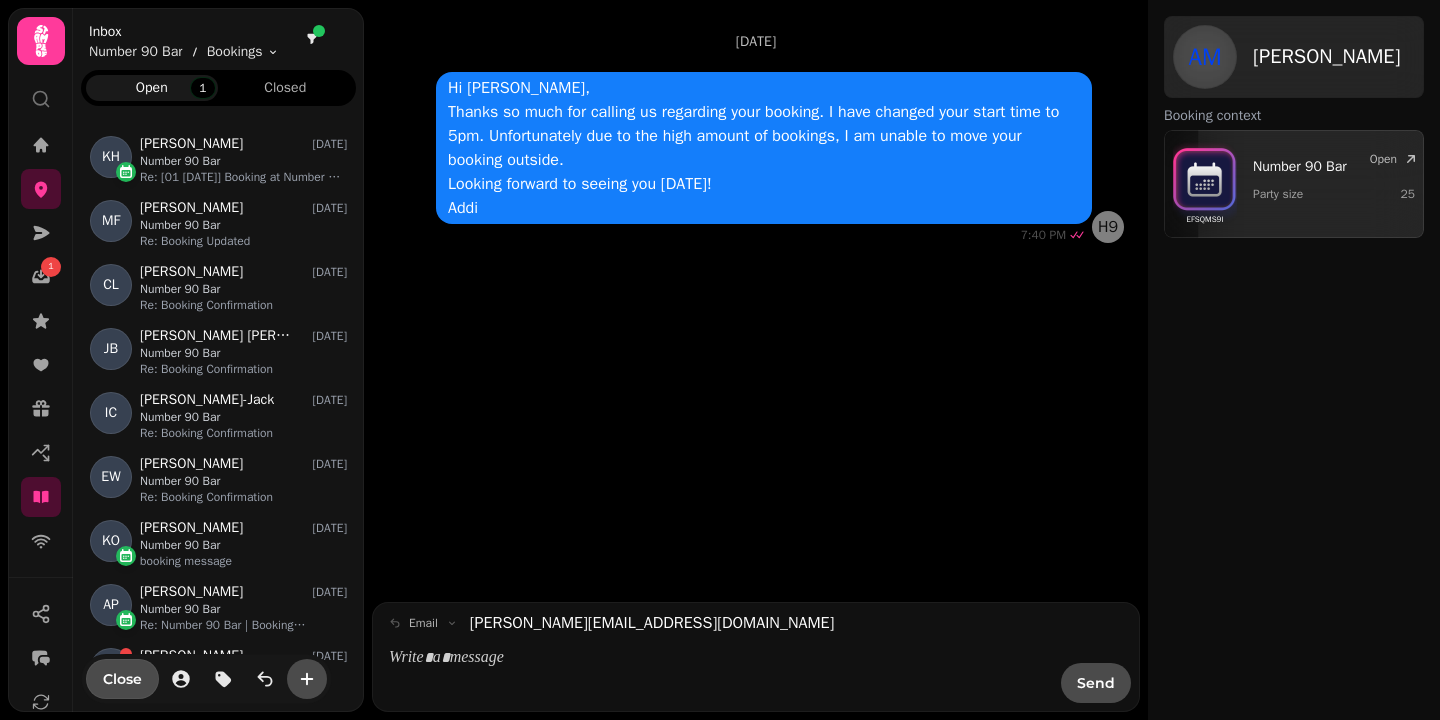 click 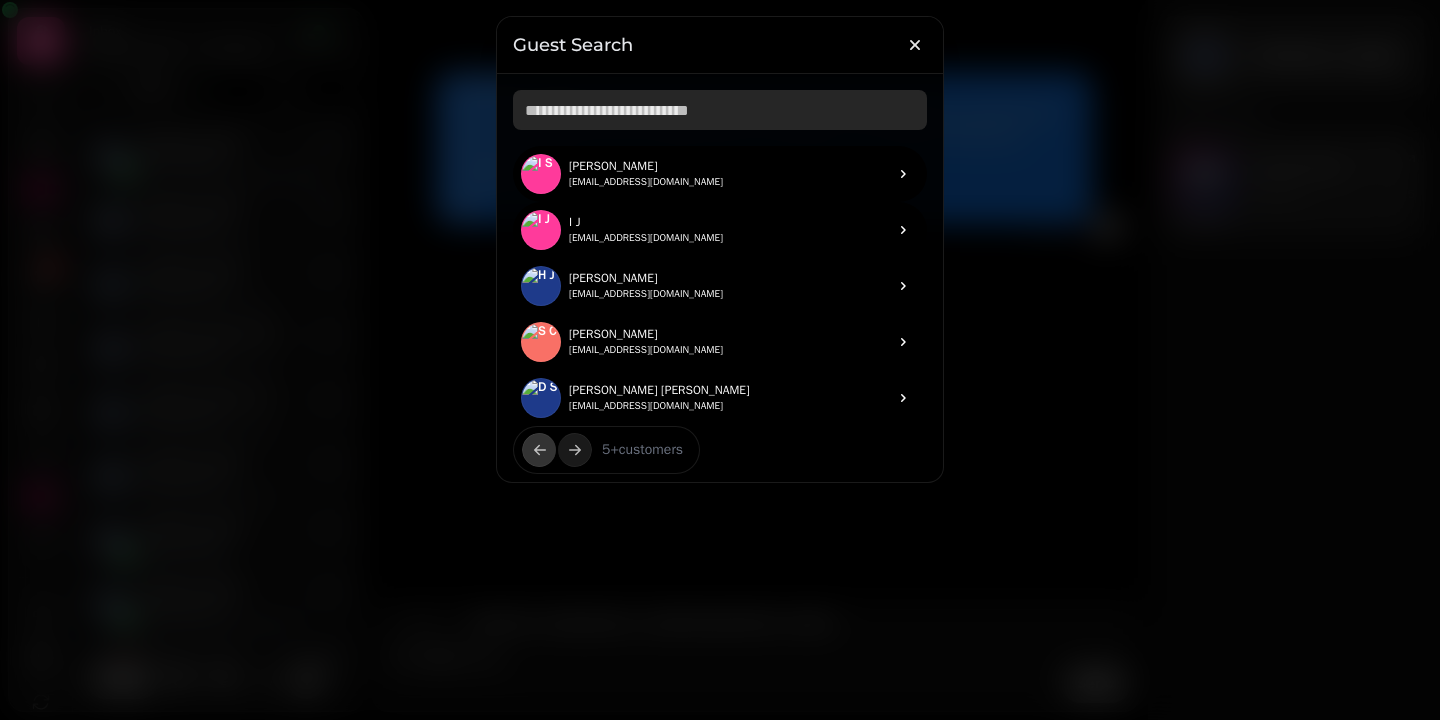 click at bounding box center [720, 110] 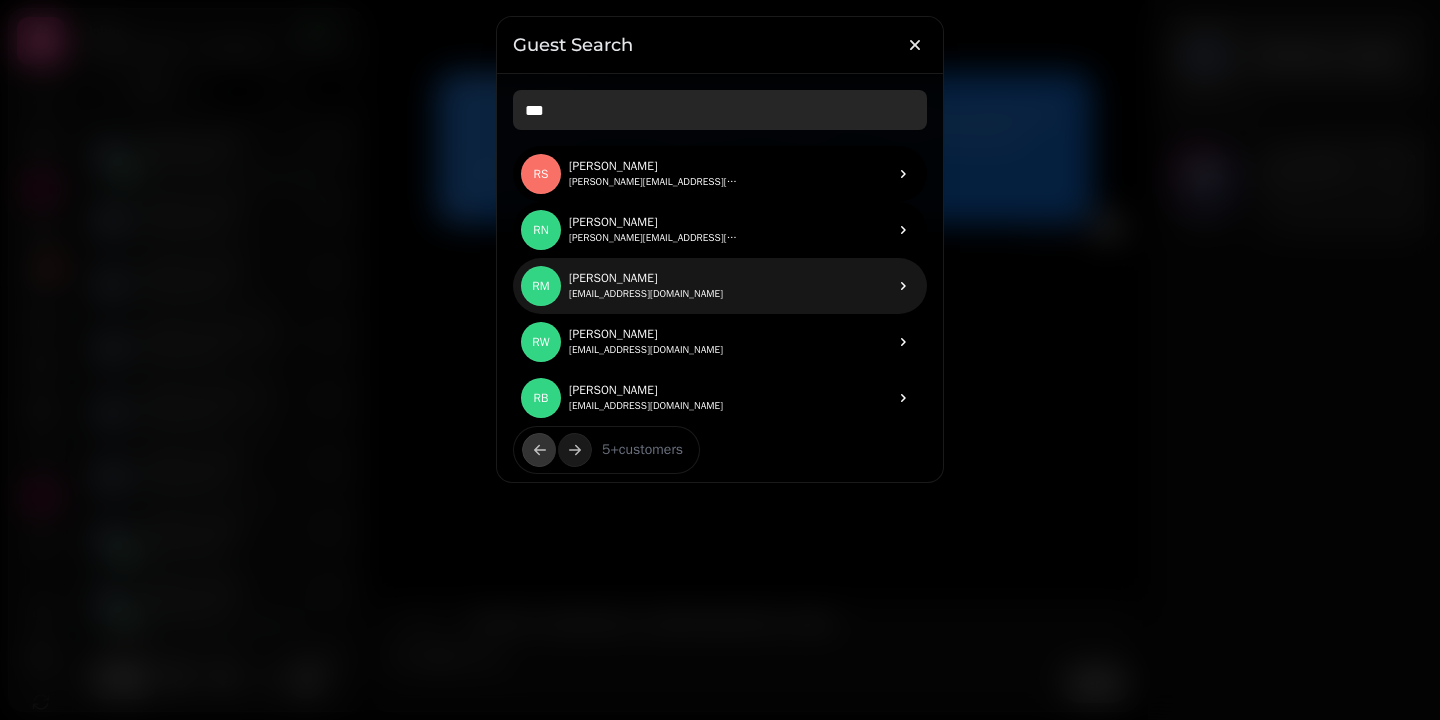 type on "***" 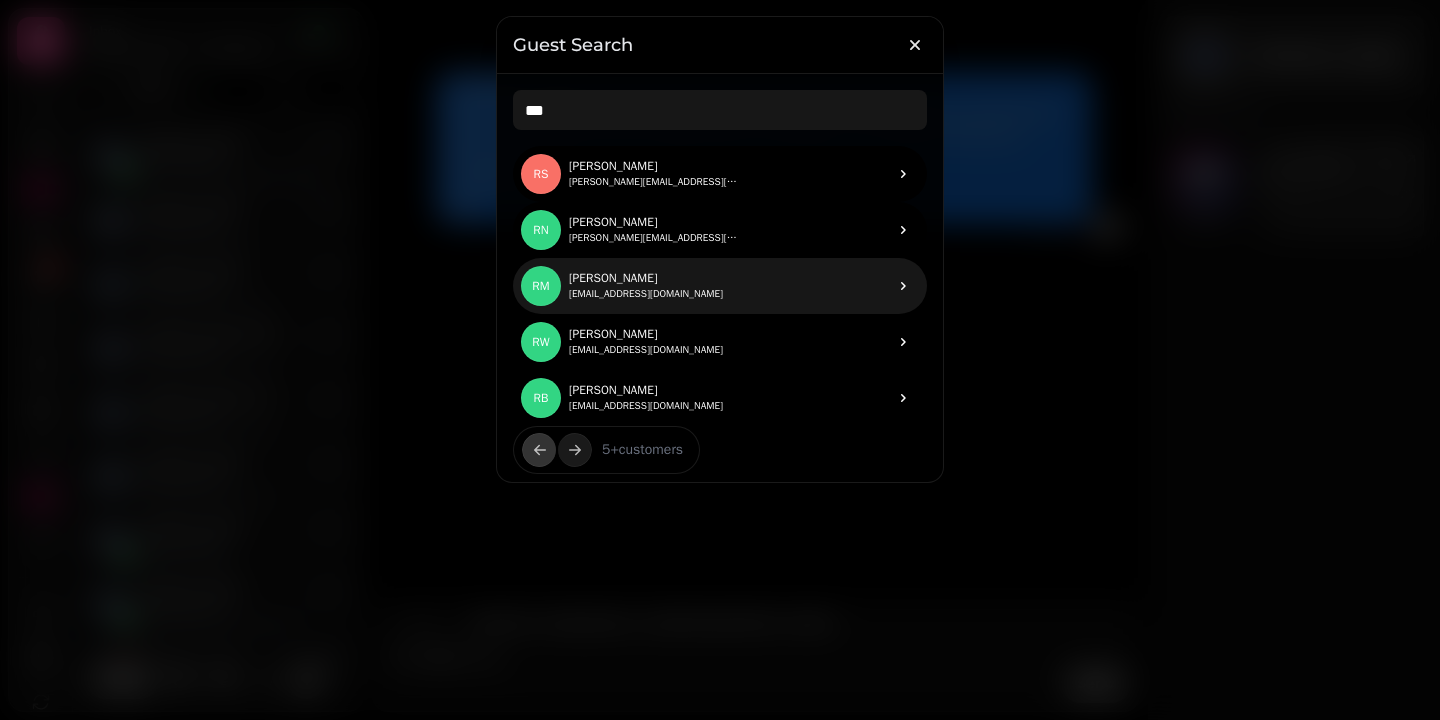 click on "RM [PERSON_NAME] [EMAIL_ADDRESS][DOMAIN_NAME]" at bounding box center (720, 286) 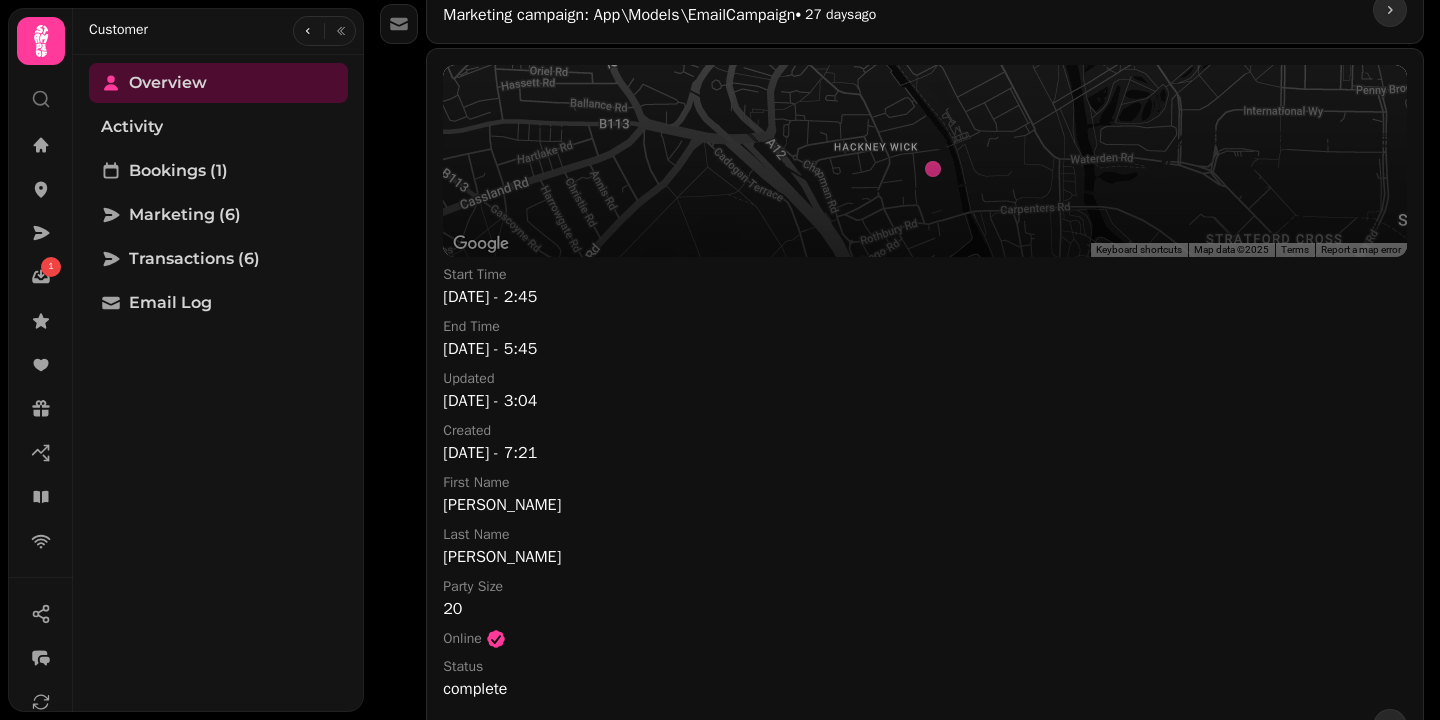 scroll, scrollTop: 2253, scrollLeft: 0, axis: vertical 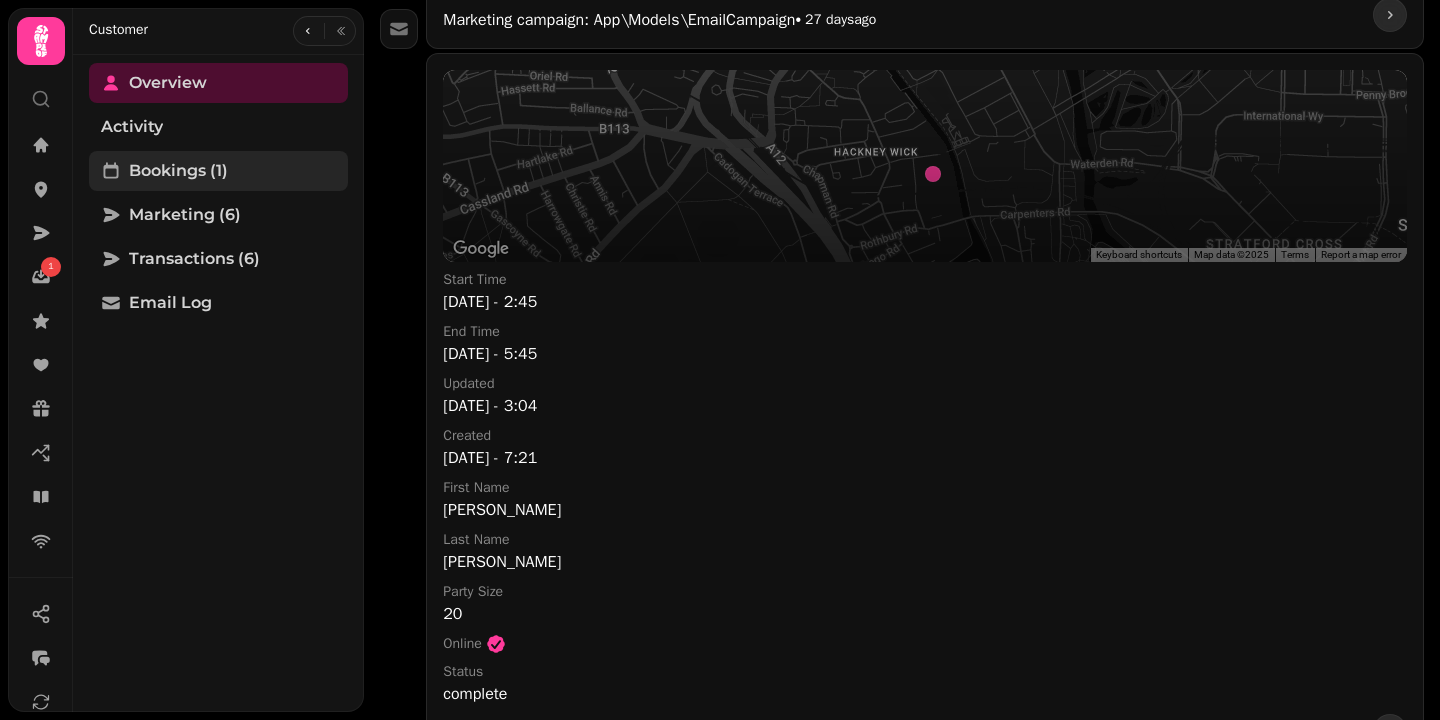 click on "Bookings (1)" at bounding box center (178, 171) 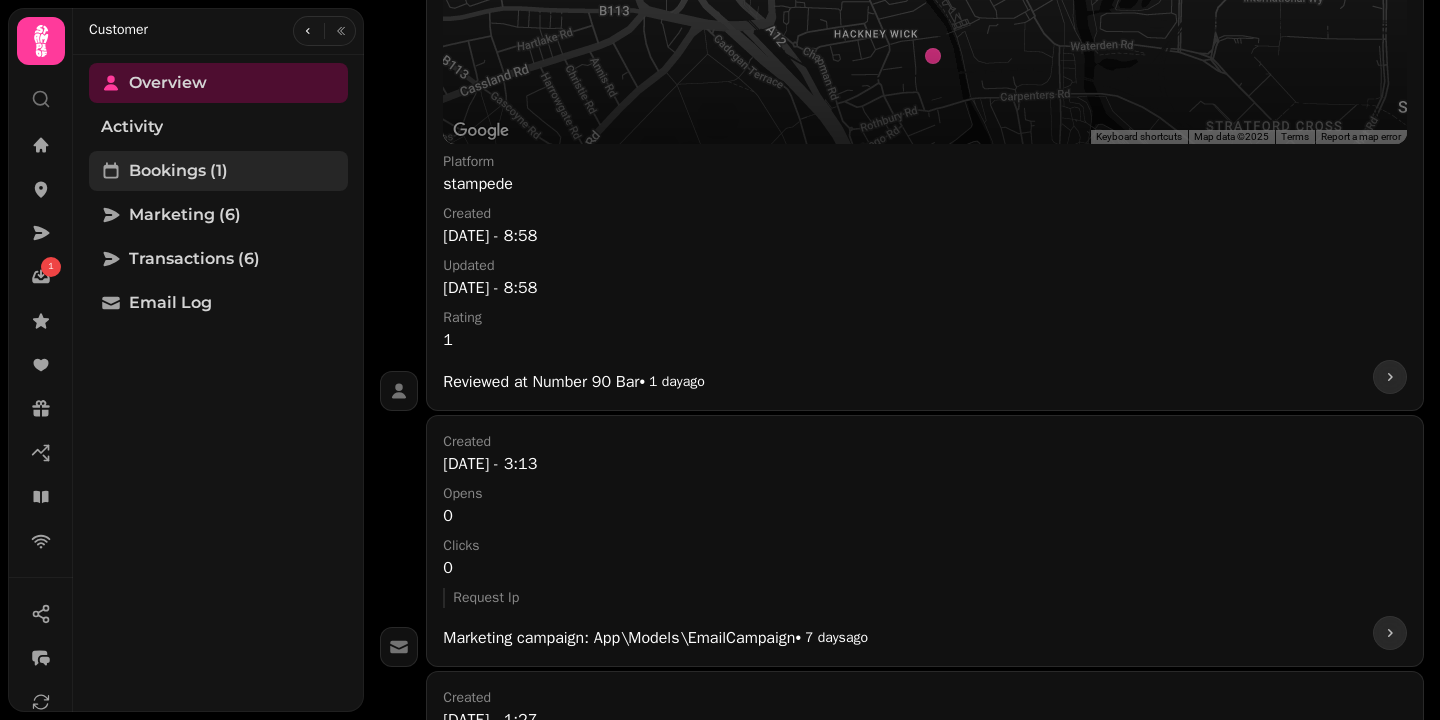 select on "**" 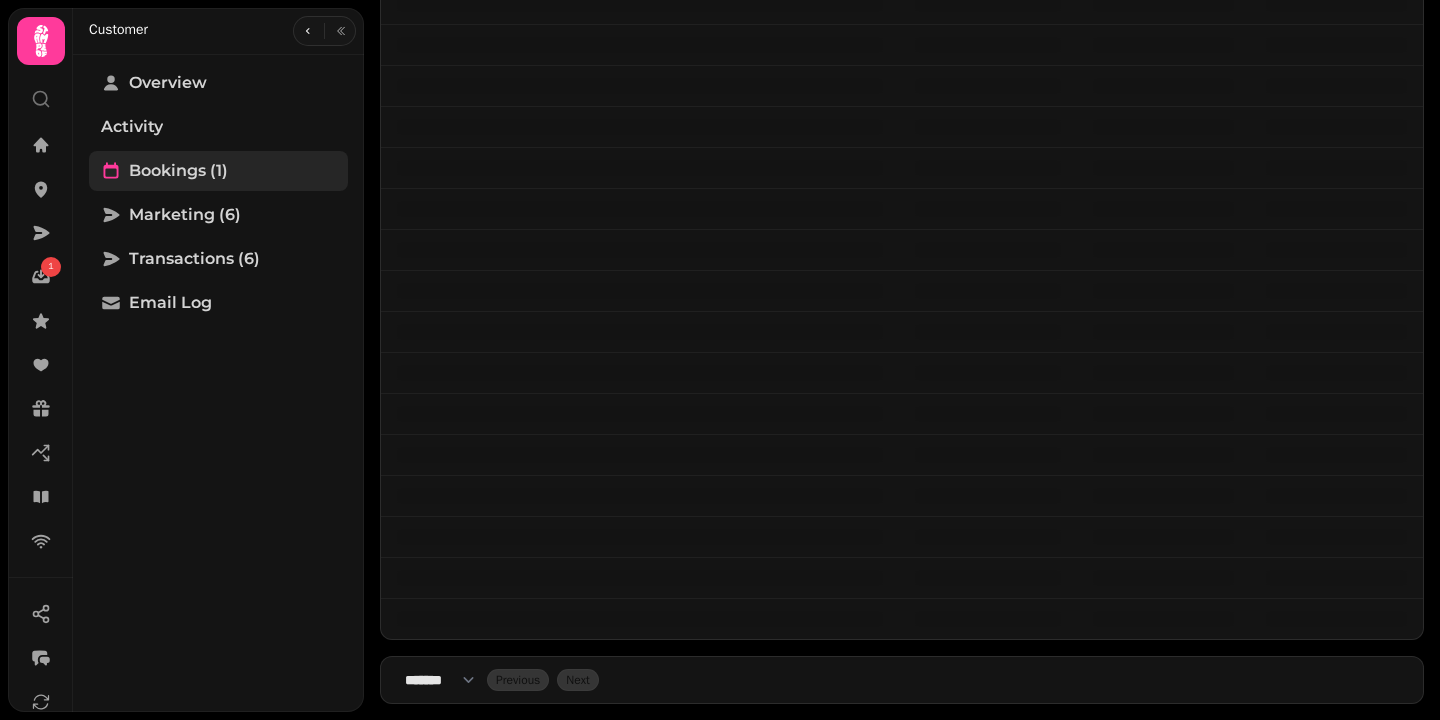 scroll, scrollTop: 0, scrollLeft: 0, axis: both 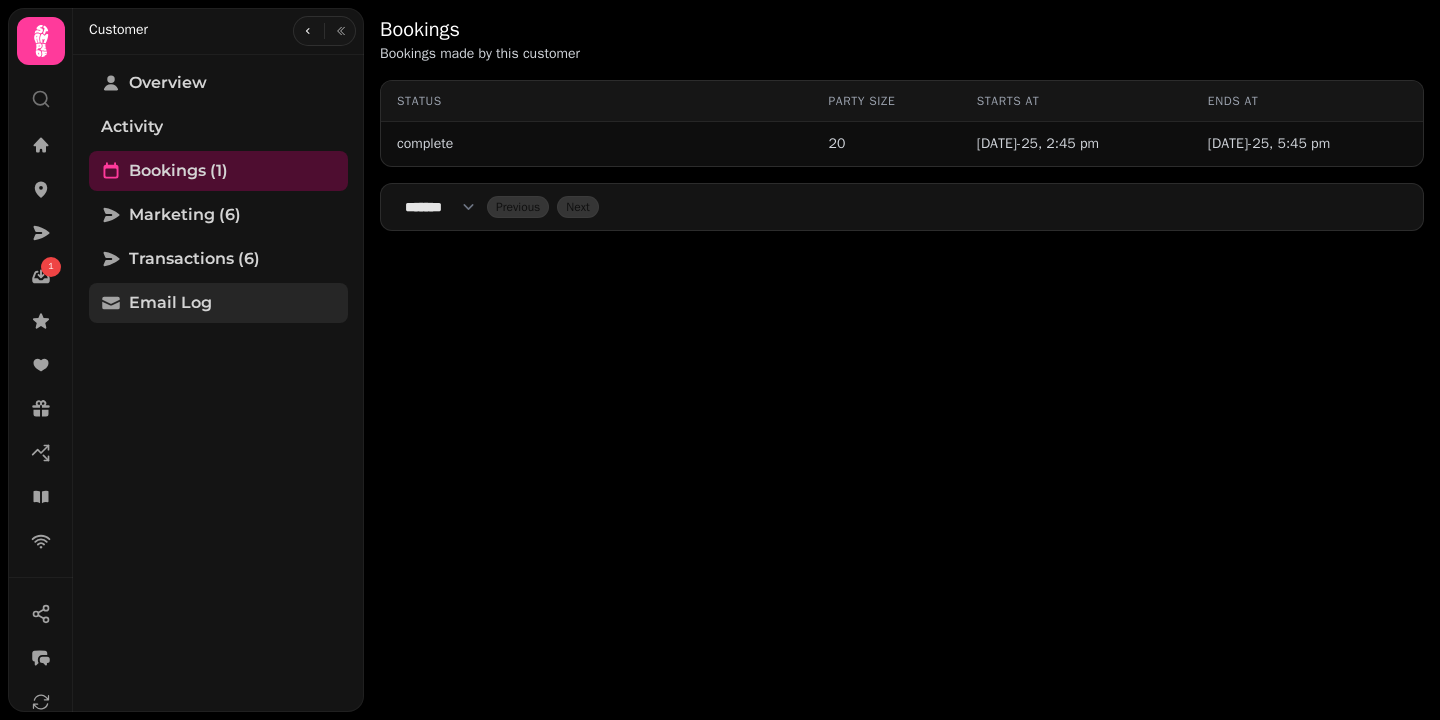 click on "Email Log" at bounding box center [218, 303] 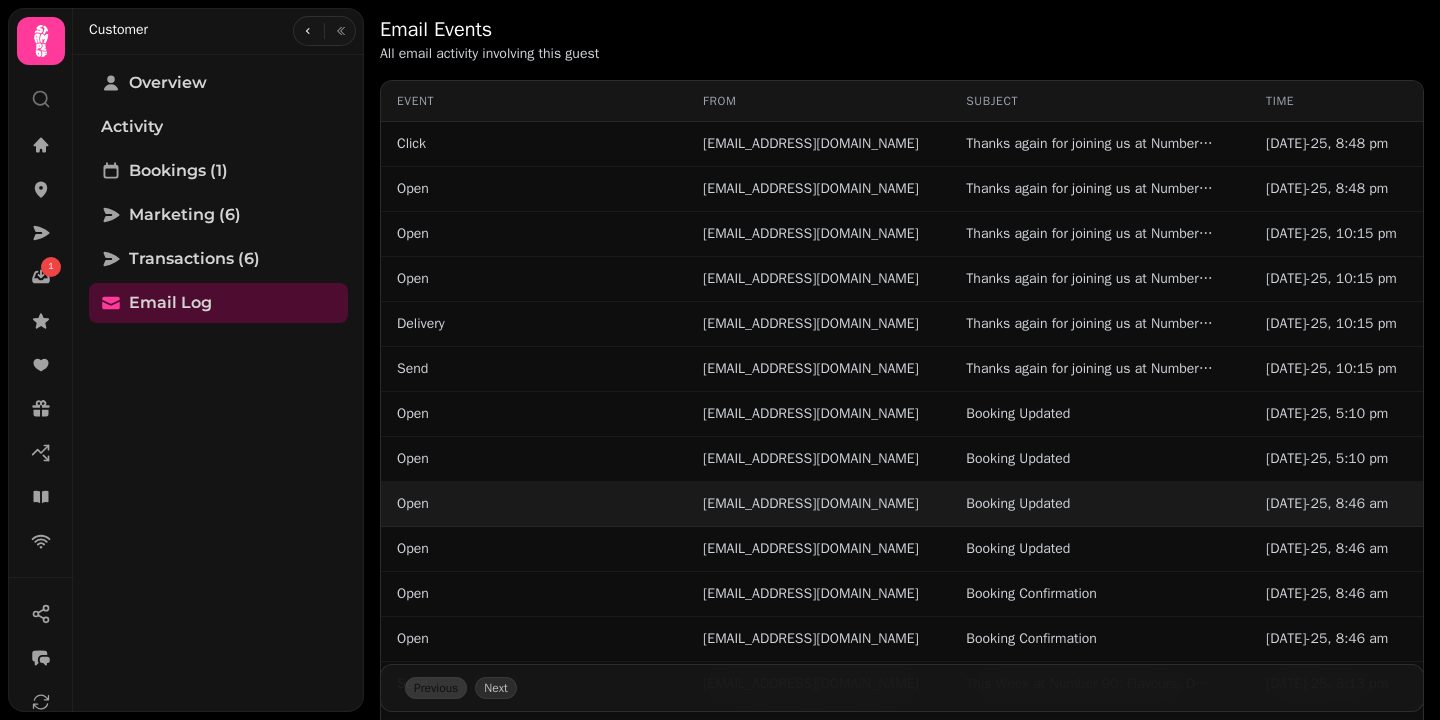 scroll, scrollTop: 157, scrollLeft: 0, axis: vertical 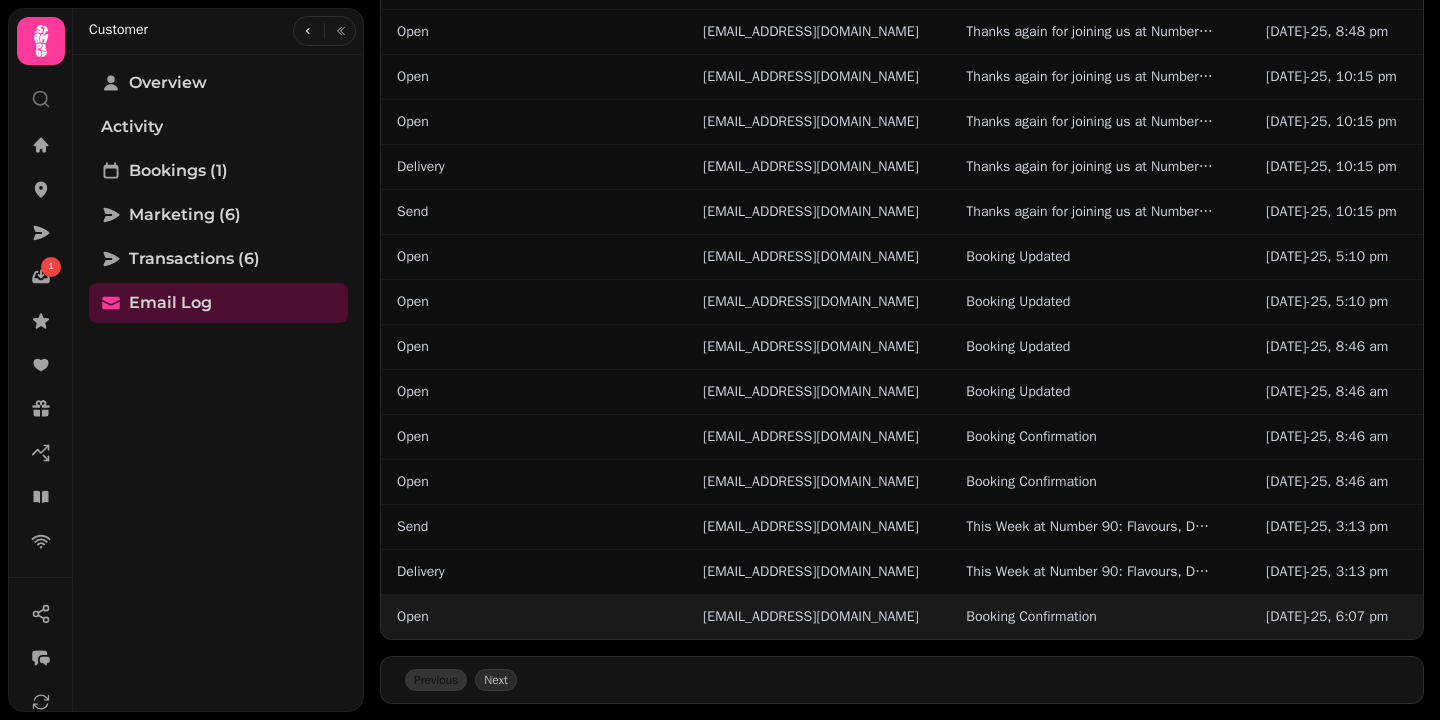 click on "Open" at bounding box center (534, 617) 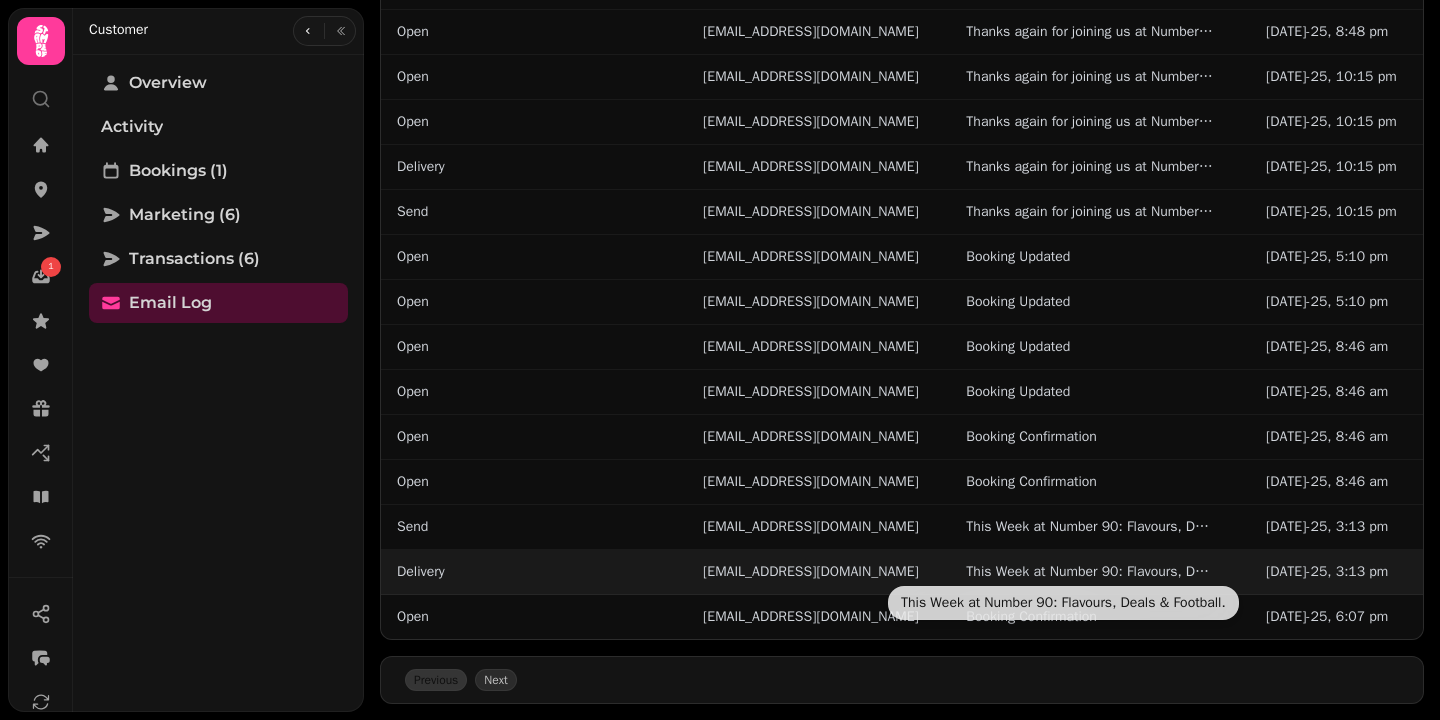 click on "This Week at Number 90: Flavours, Deals & Football." at bounding box center (1091, 572) 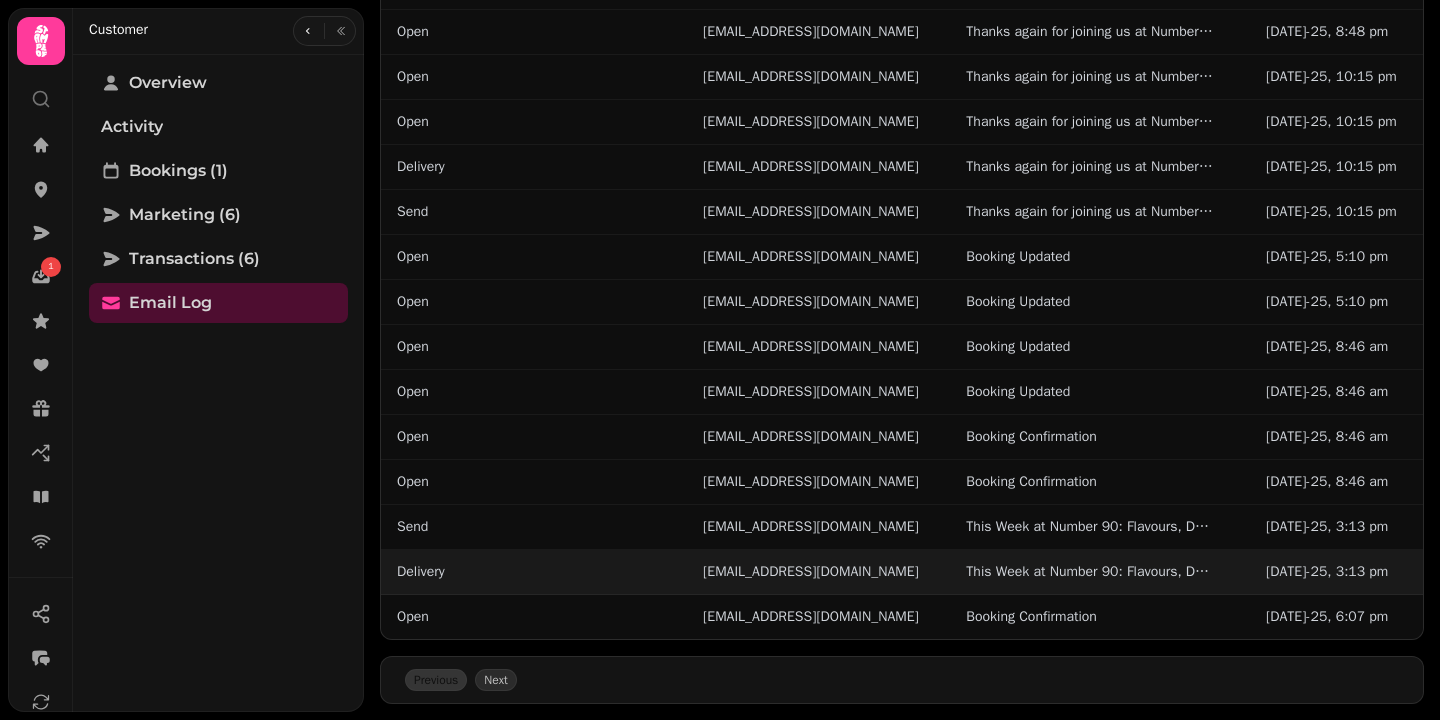 click on "[EMAIL_ADDRESS][DOMAIN_NAME]" at bounding box center (818, 572) 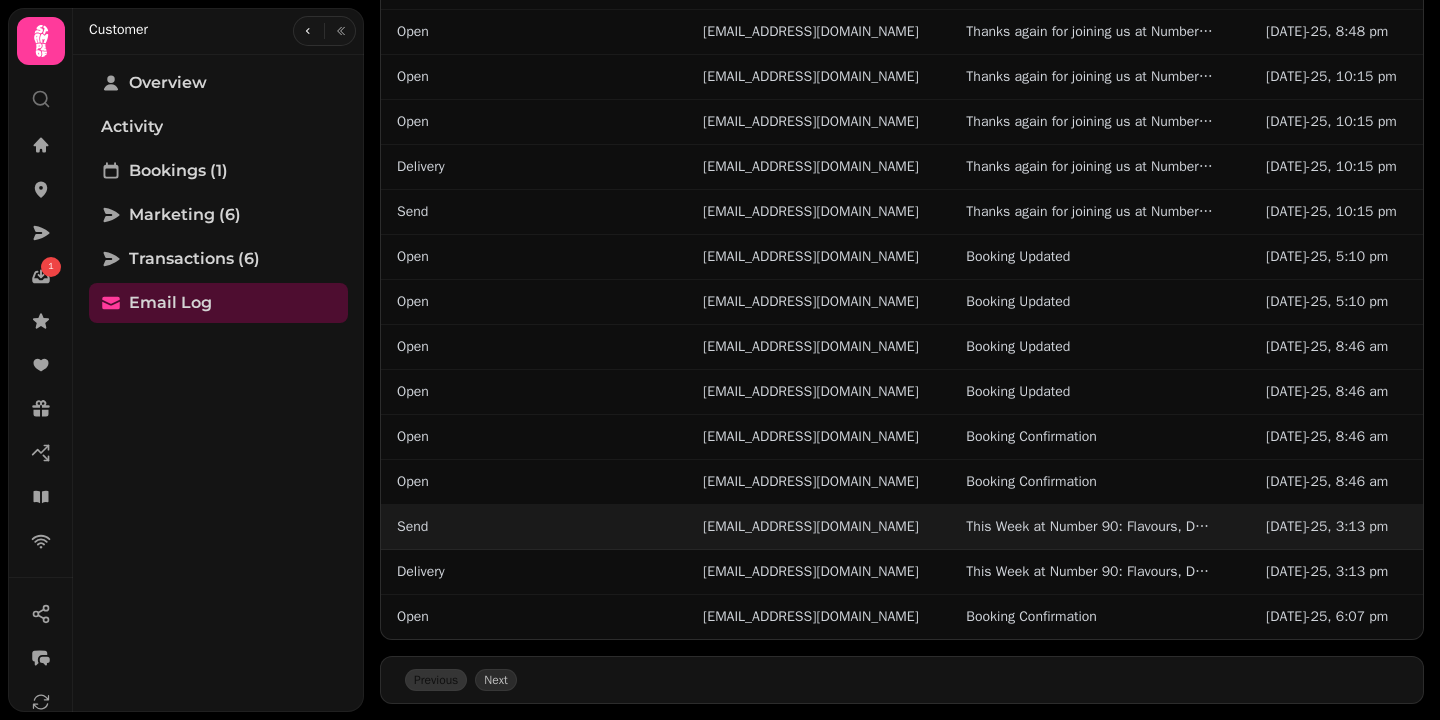 click on "Send" at bounding box center (534, 527) 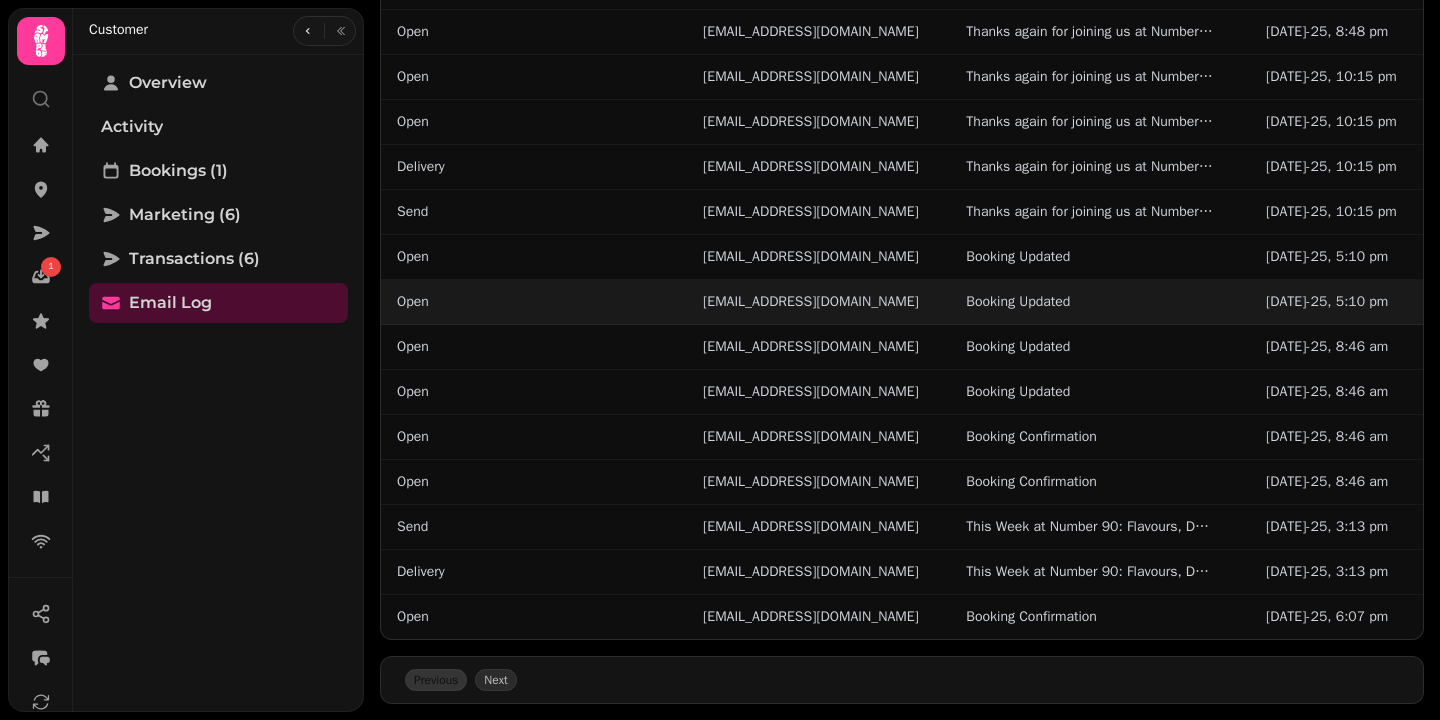 scroll, scrollTop: 0, scrollLeft: 0, axis: both 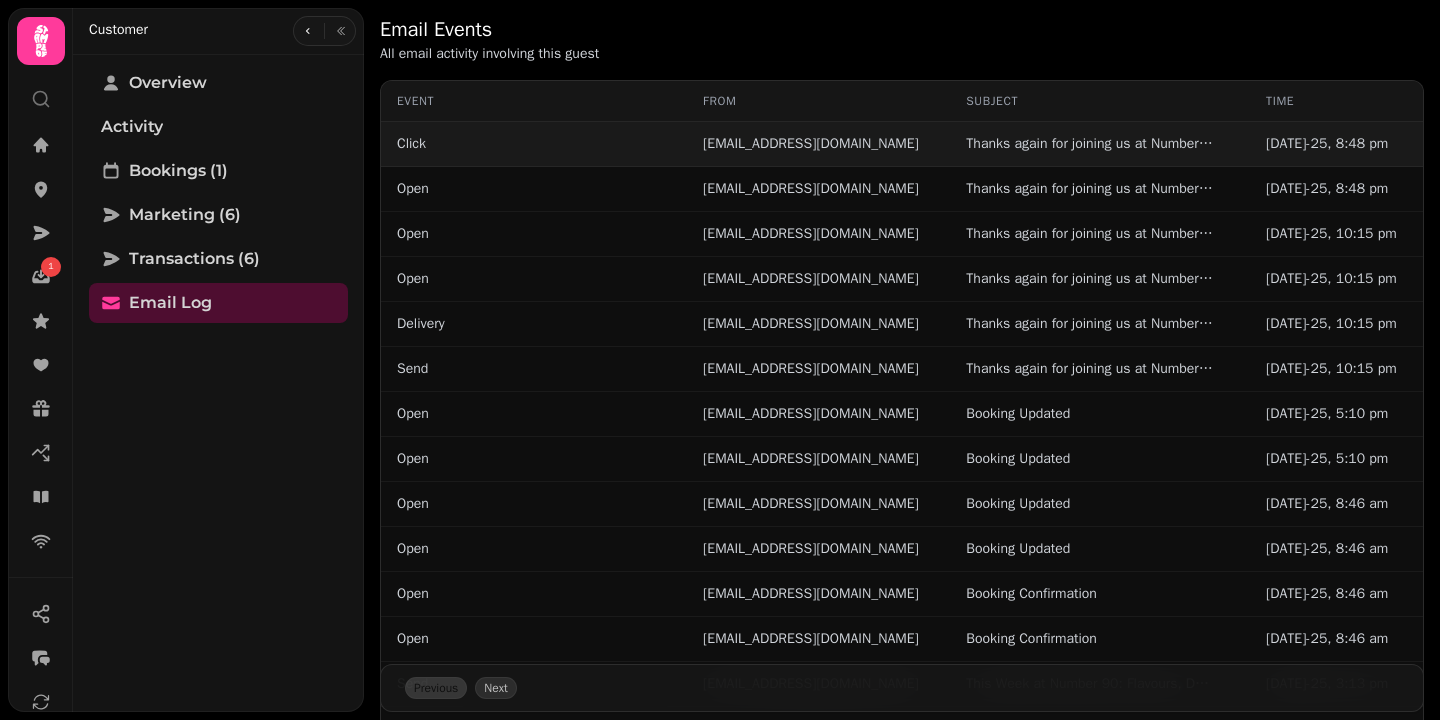 click on "Click" at bounding box center [534, 144] 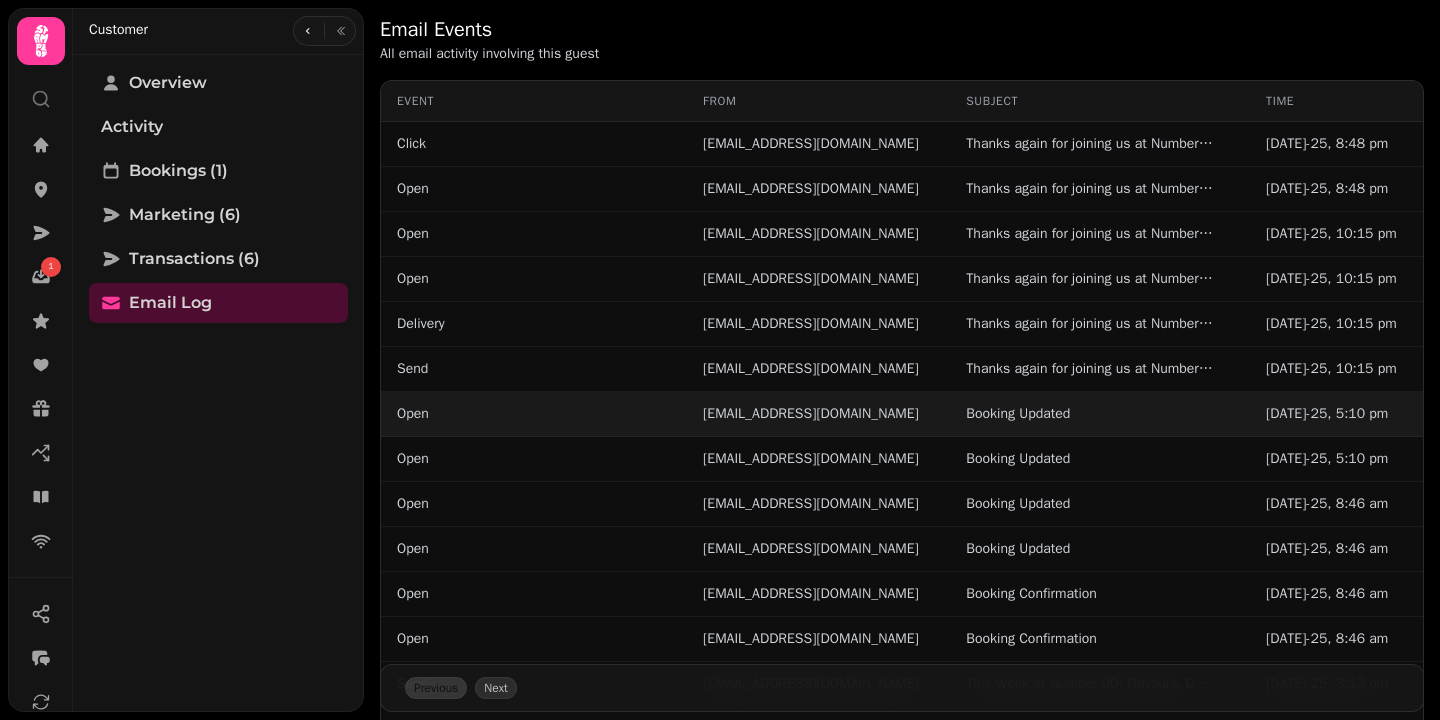 scroll, scrollTop: 157, scrollLeft: 0, axis: vertical 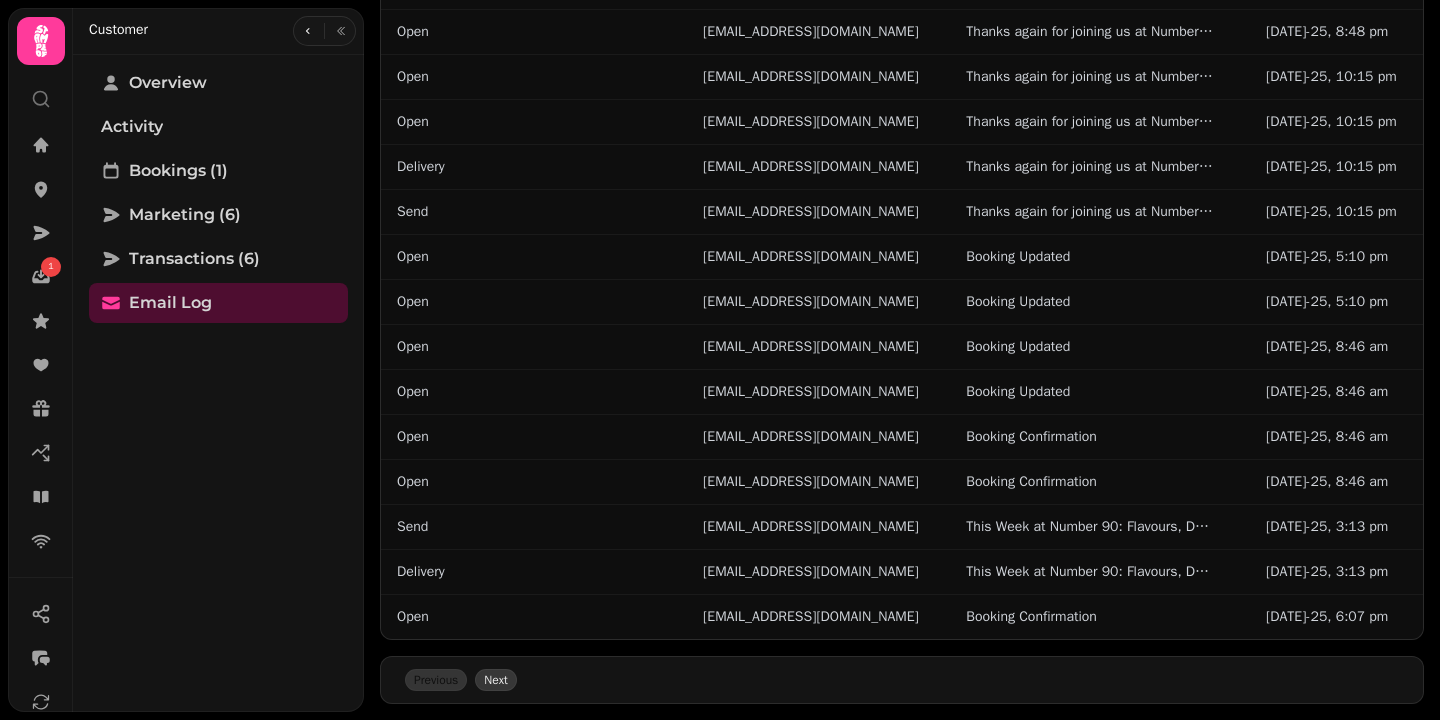 click on "Next" at bounding box center [495, 680] 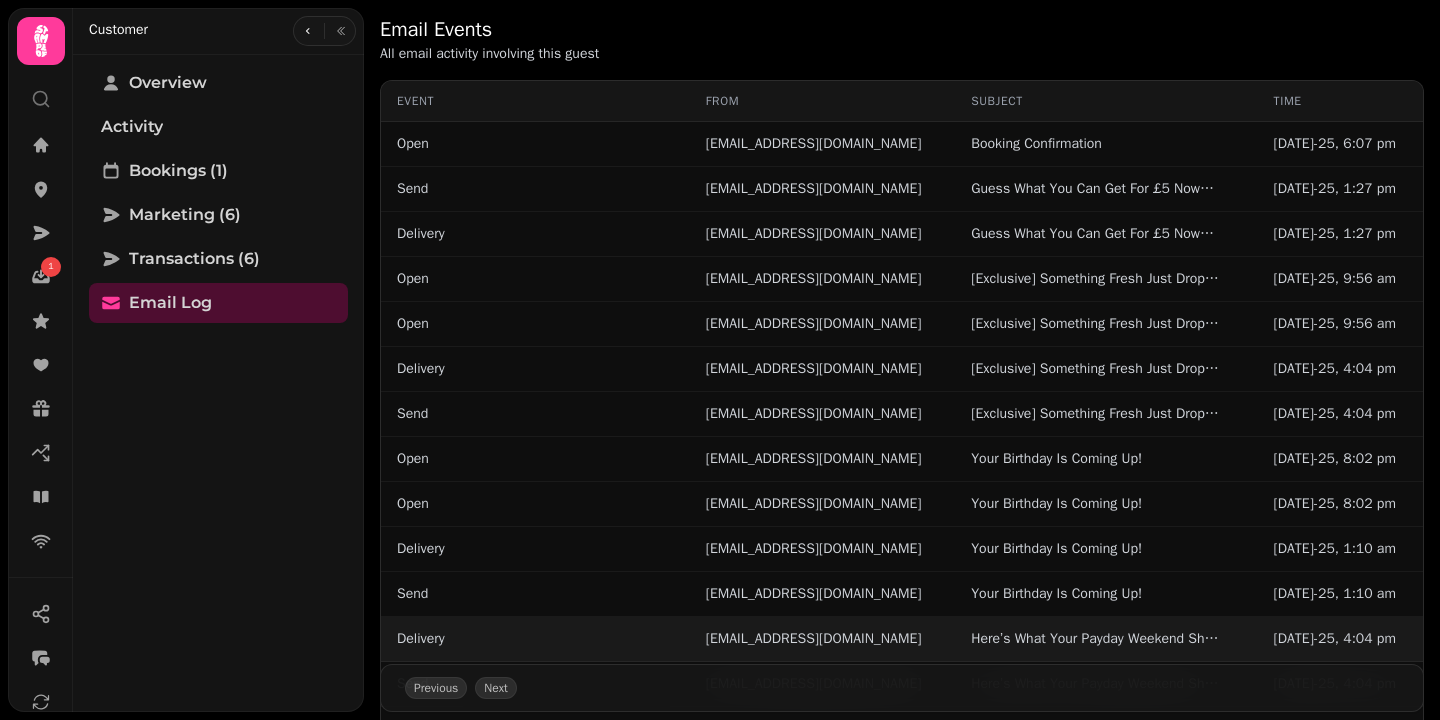 scroll, scrollTop: 157, scrollLeft: 0, axis: vertical 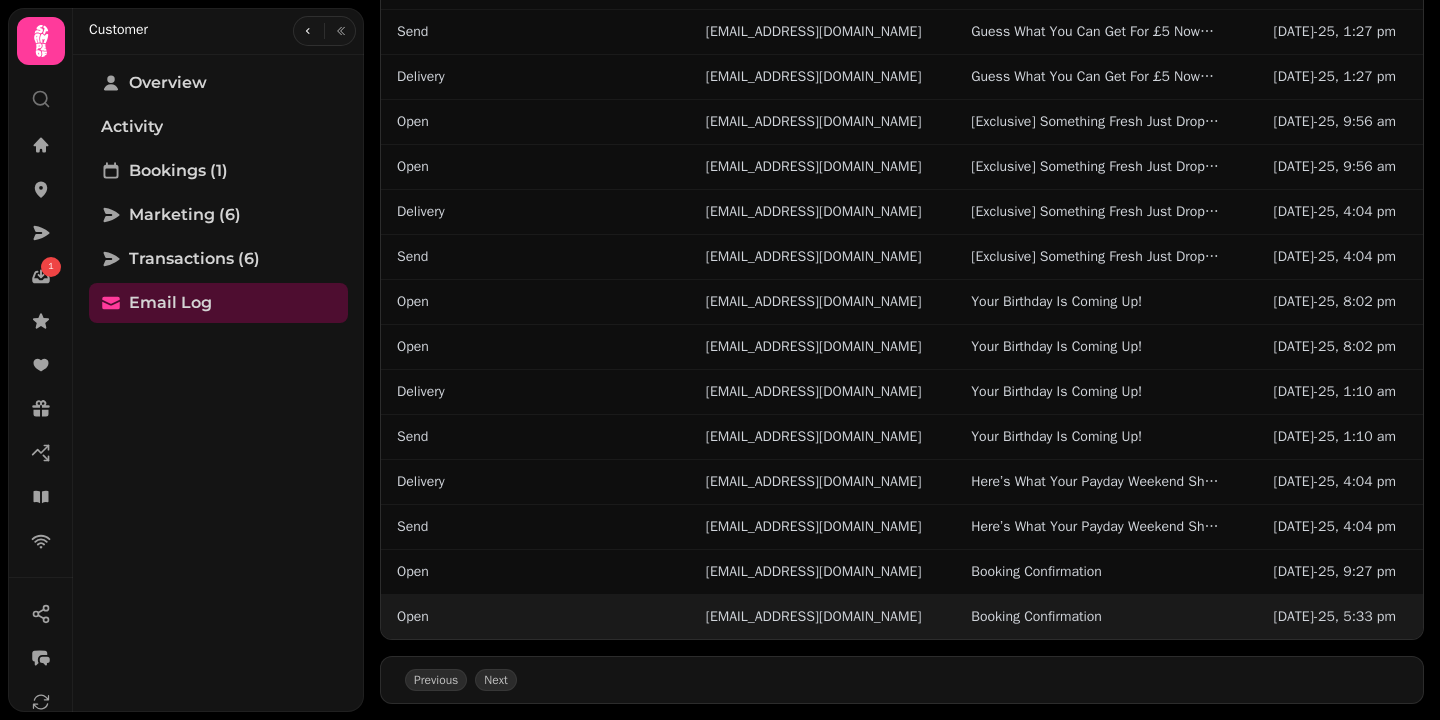 click on "[EMAIL_ADDRESS][DOMAIN_NAME]" at bounding box center [823, 617] 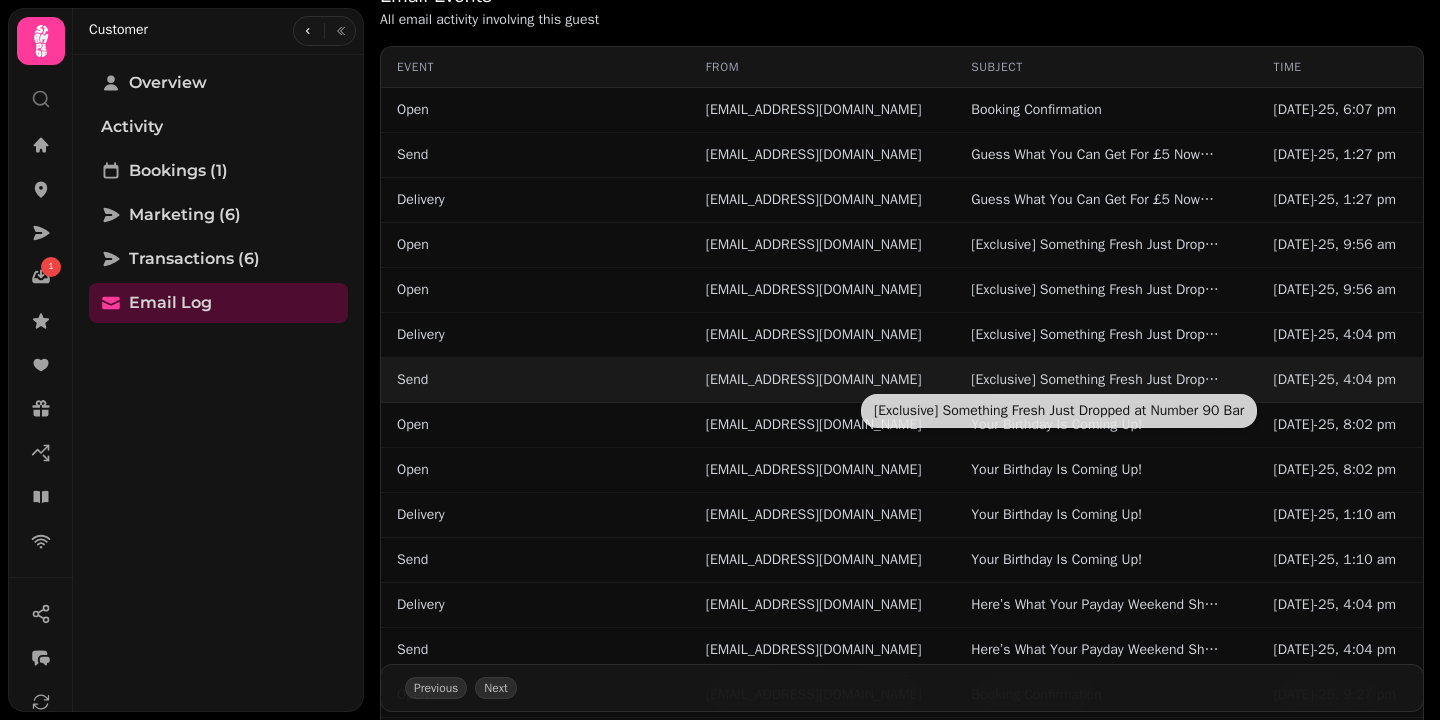 scroll, scrollTop: 0, scrollLeft: 0, axis: both 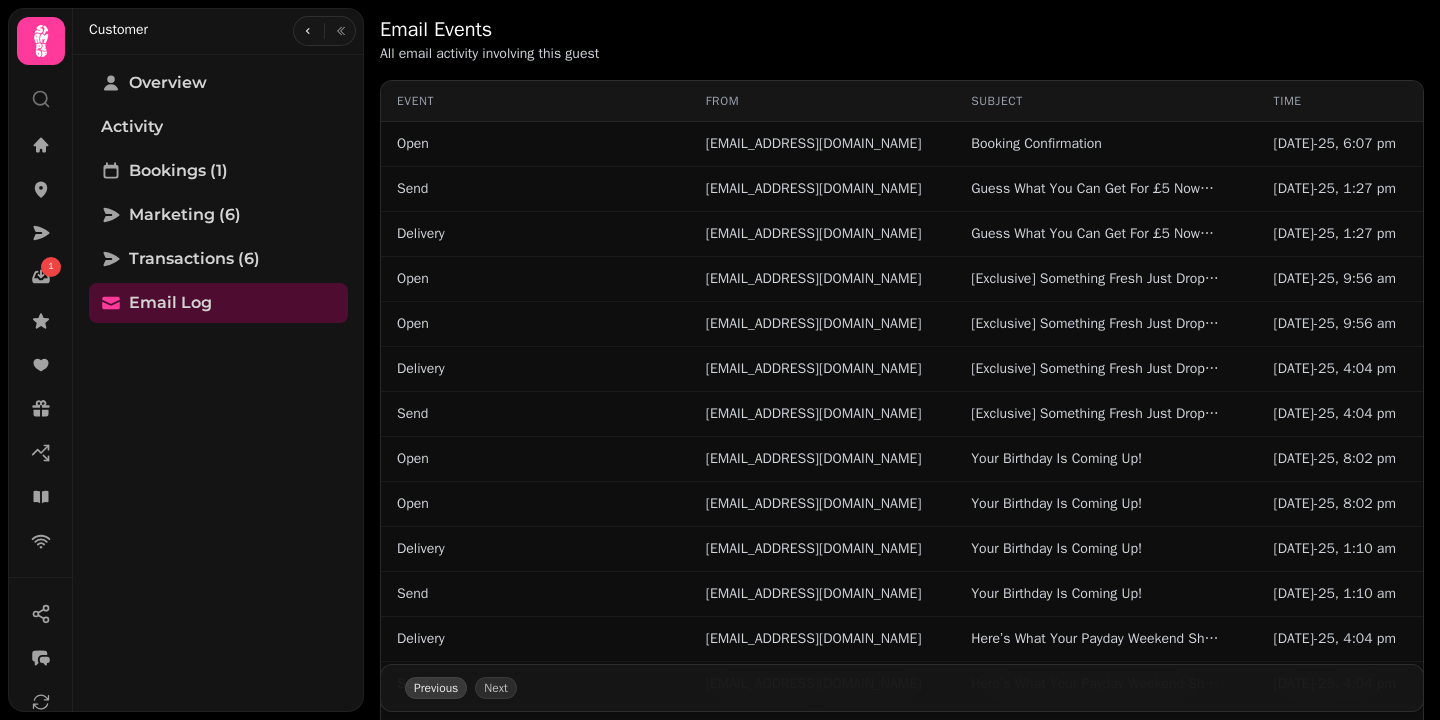 click on "Previous" at bounding box center (436, 688) 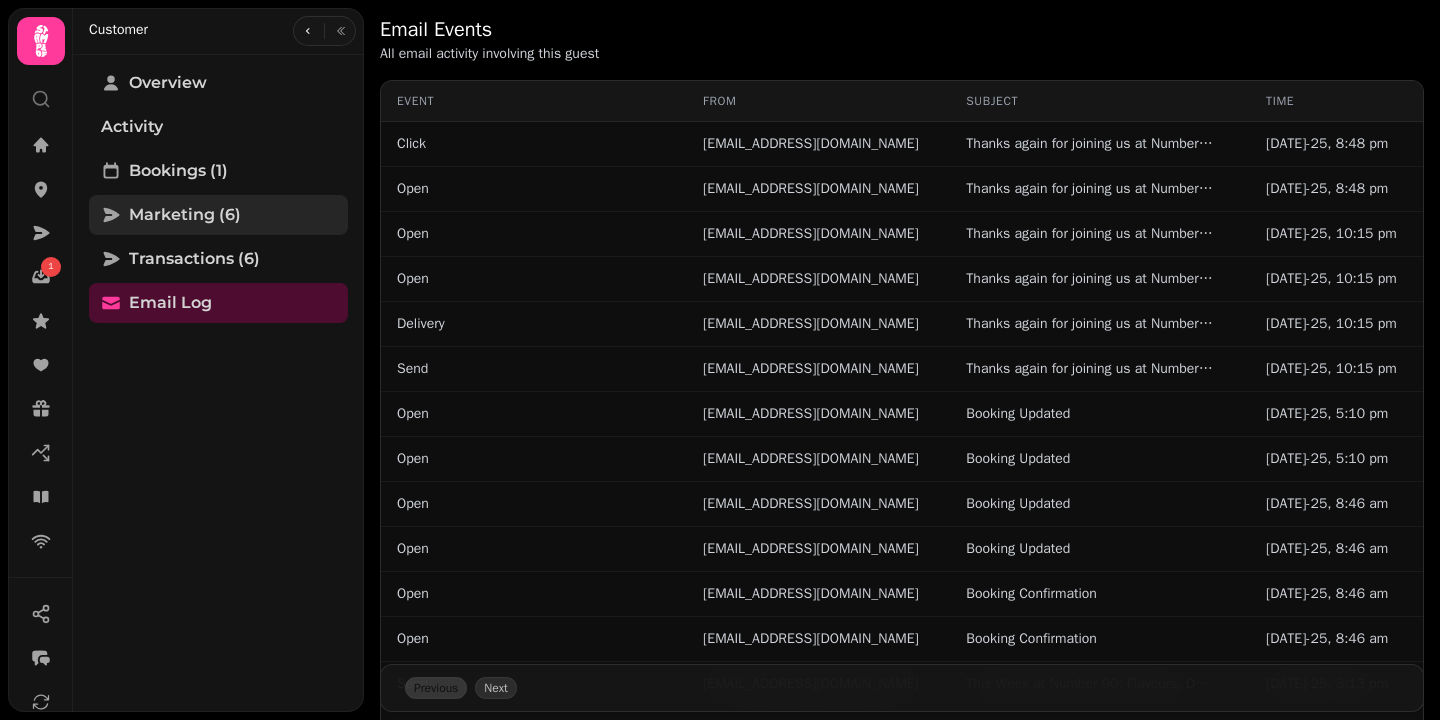 click on "Marketing (6)" at bounding box center [218, 215] 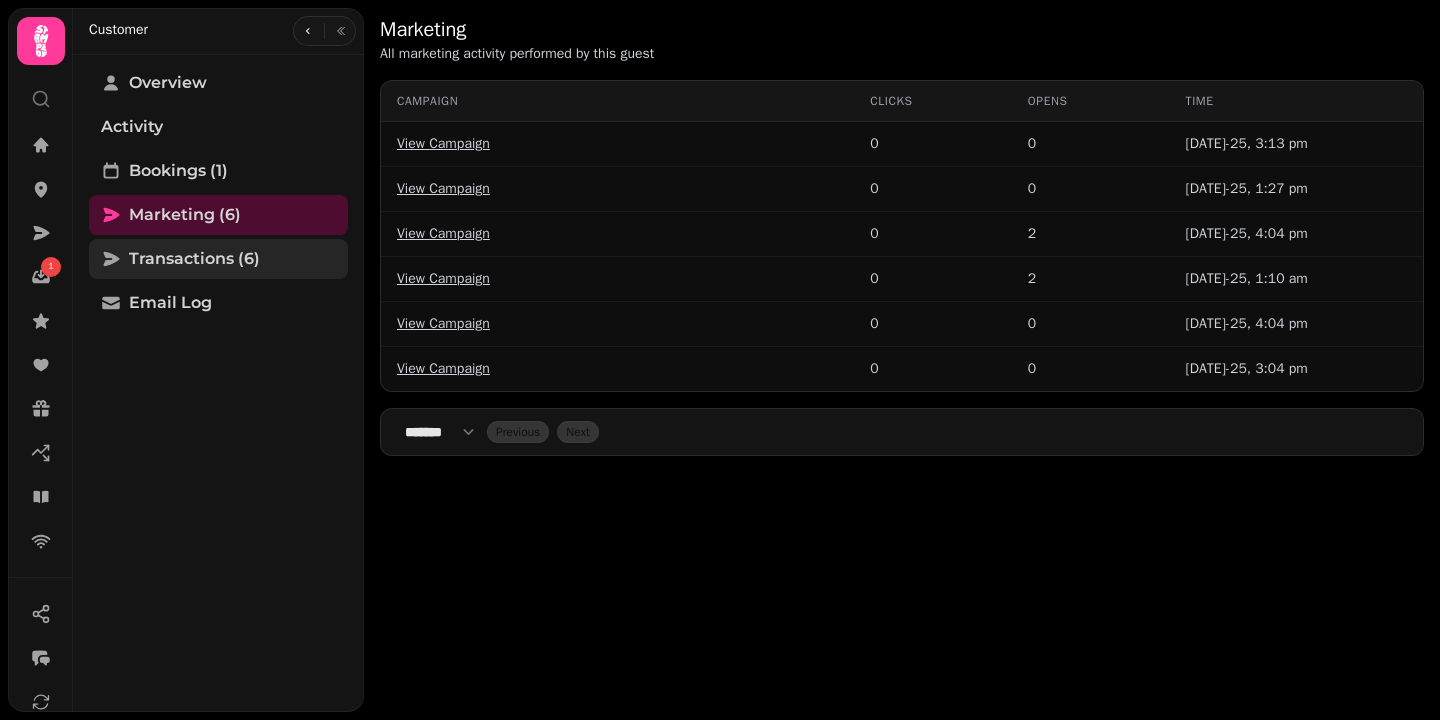 click on "Transactions (6)" at bounding box center [218, 259] 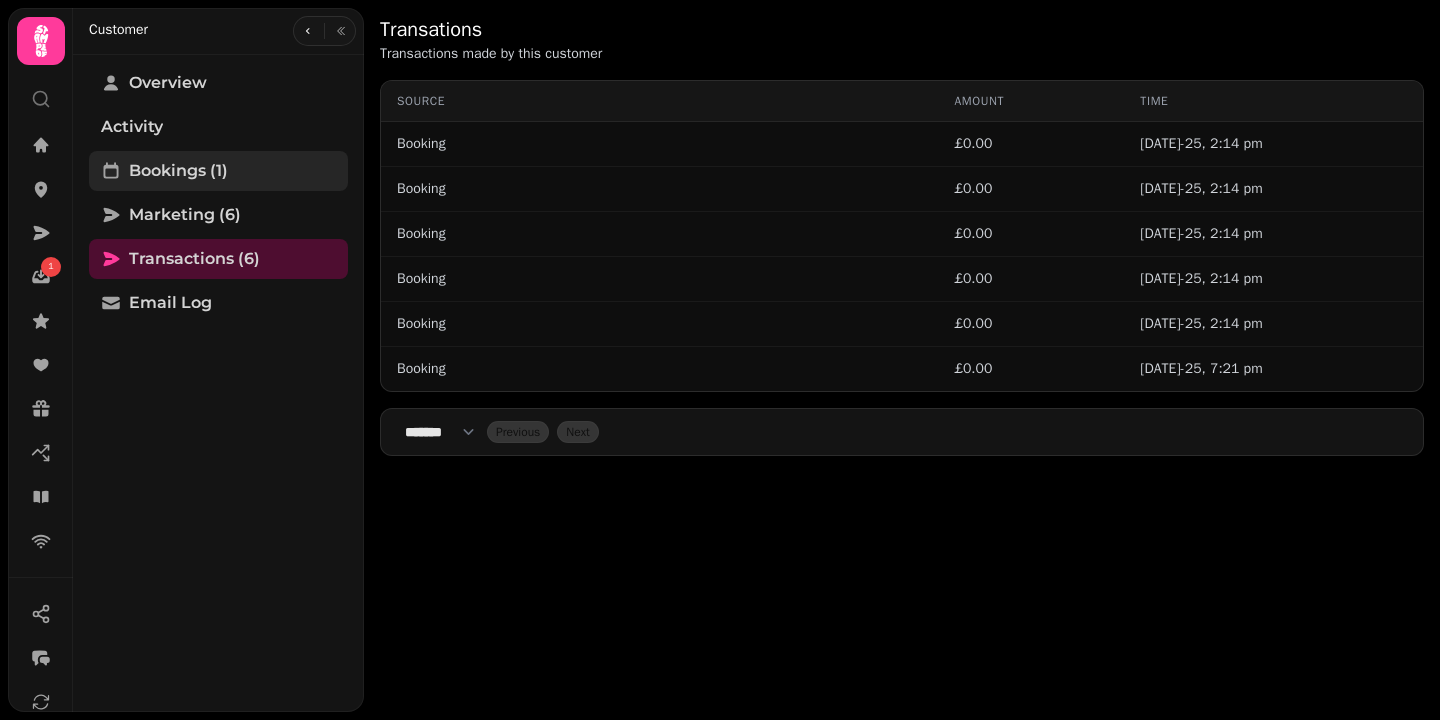 click on "Bookings (1)" at bounding box center [178, 171] 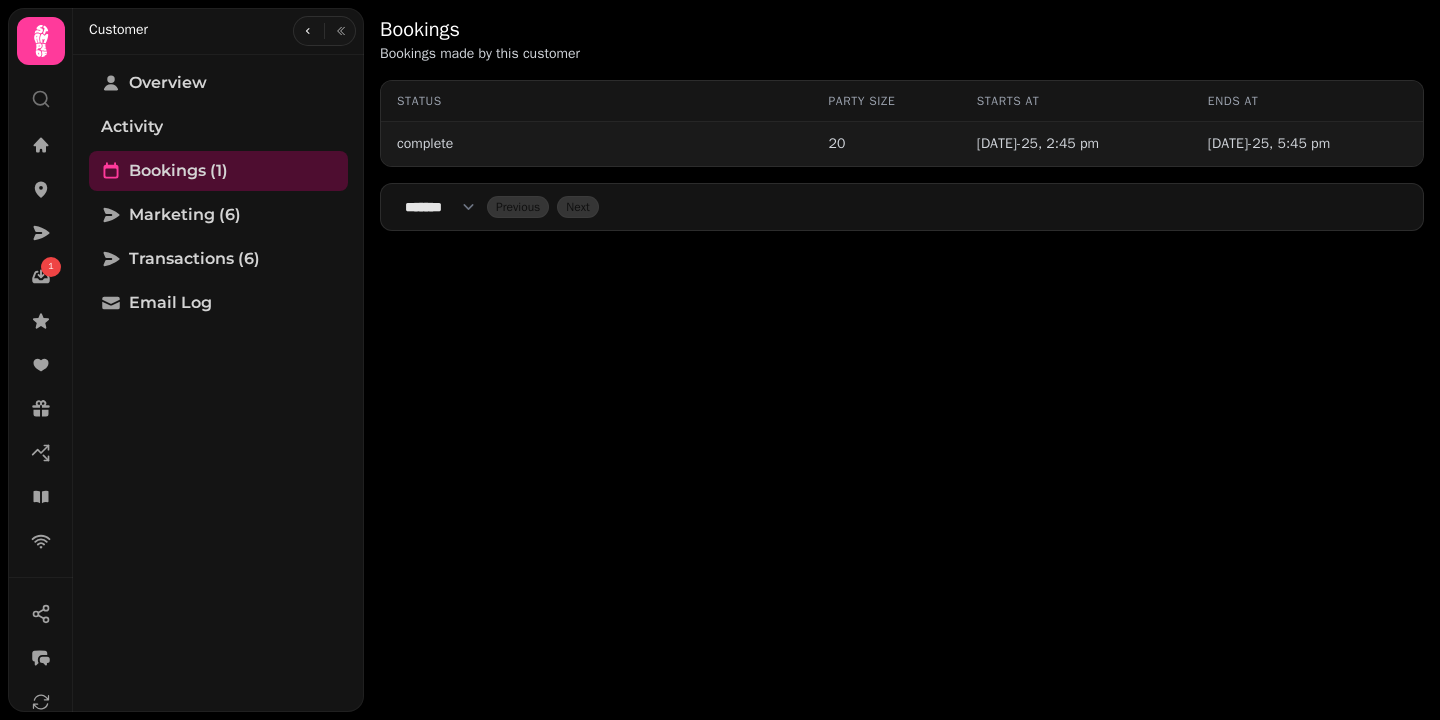 click on "complete" at bounding box center (597, 144) 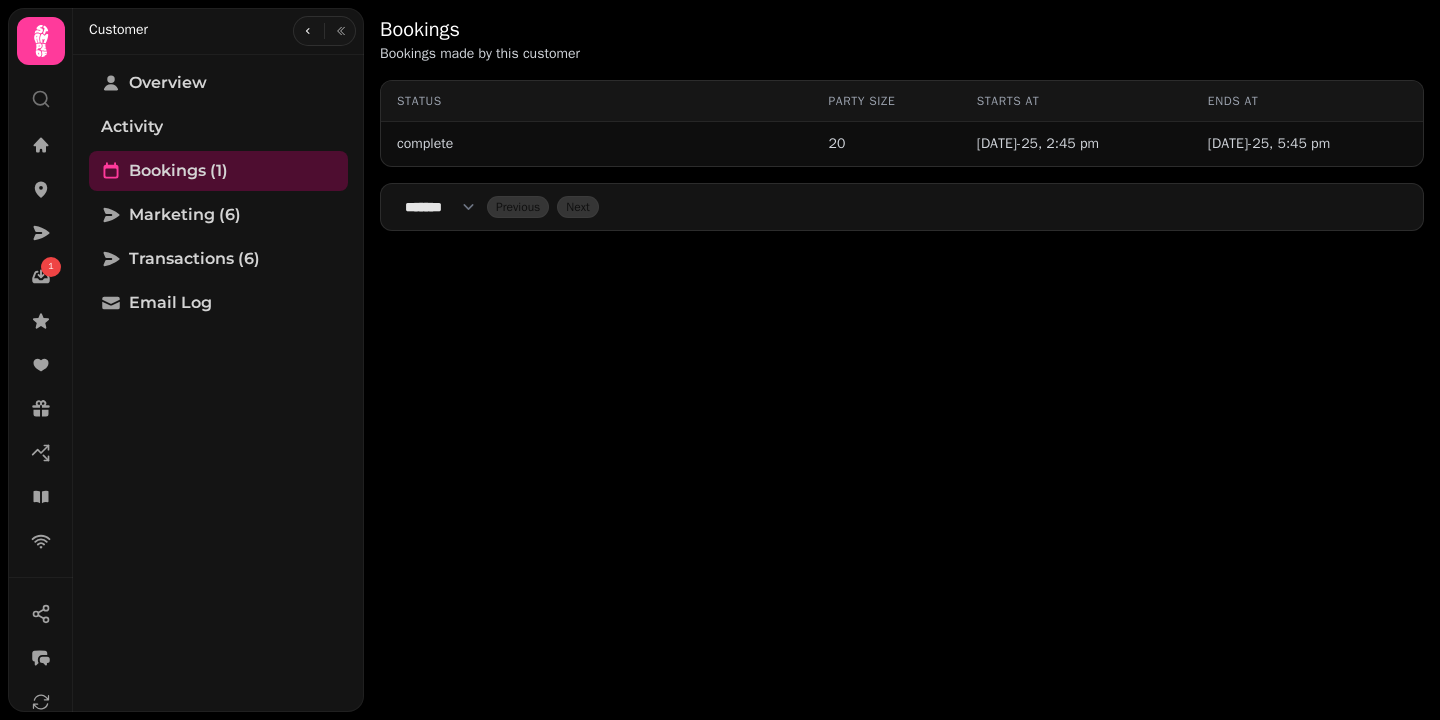 click on "Status Party size Starts at Ends at complete 20 [DATE]-25, 2:45 pm [DATE]-25, 5:45 pm" at bounding box center (902, 123) 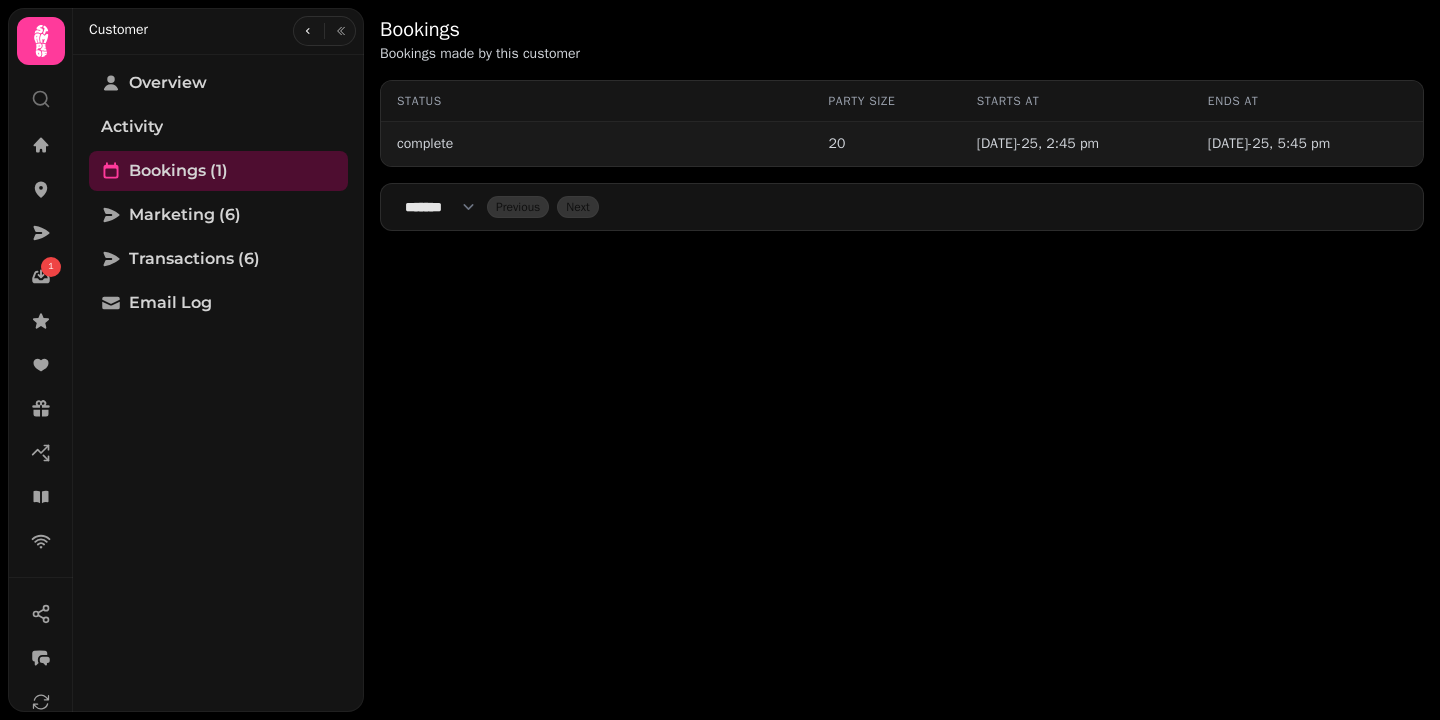 click on "20" at bounding box center (887, 144) 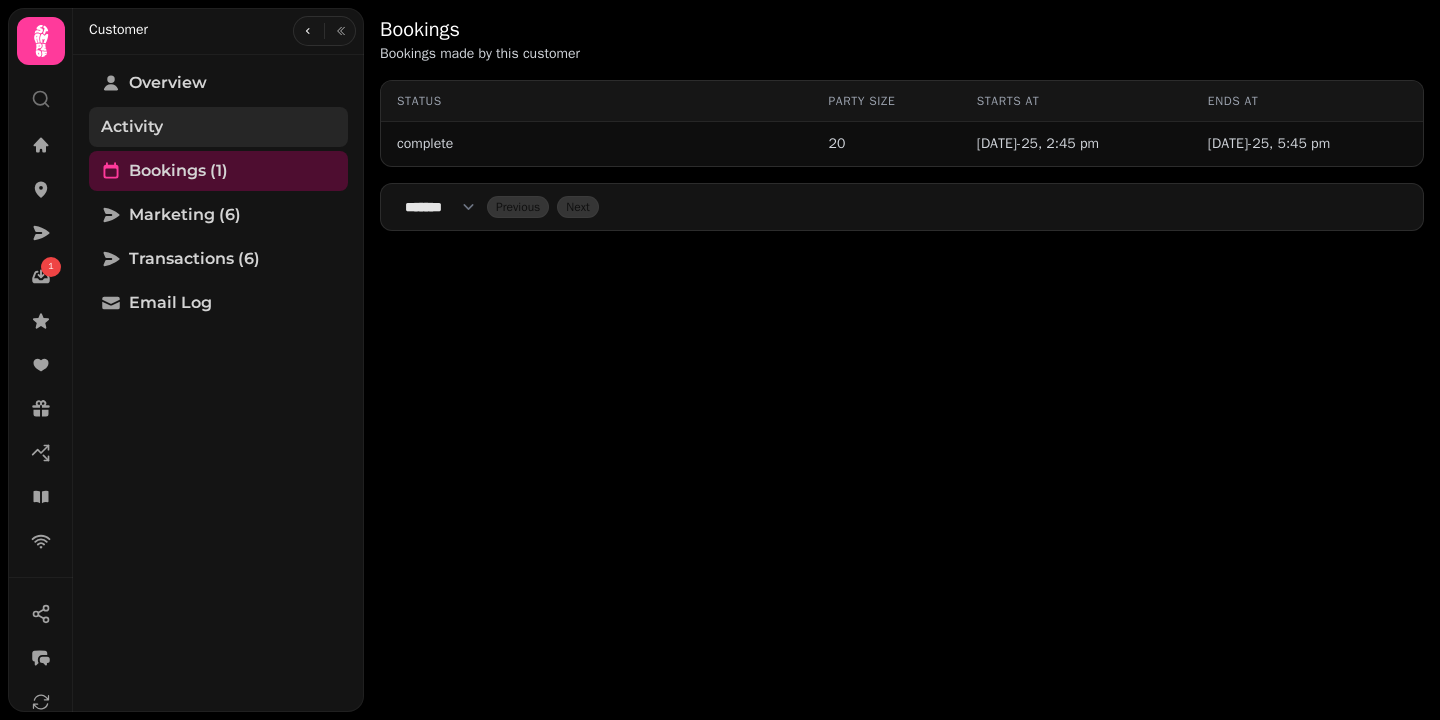 click on "Activity" at bounding box center (132, 127) 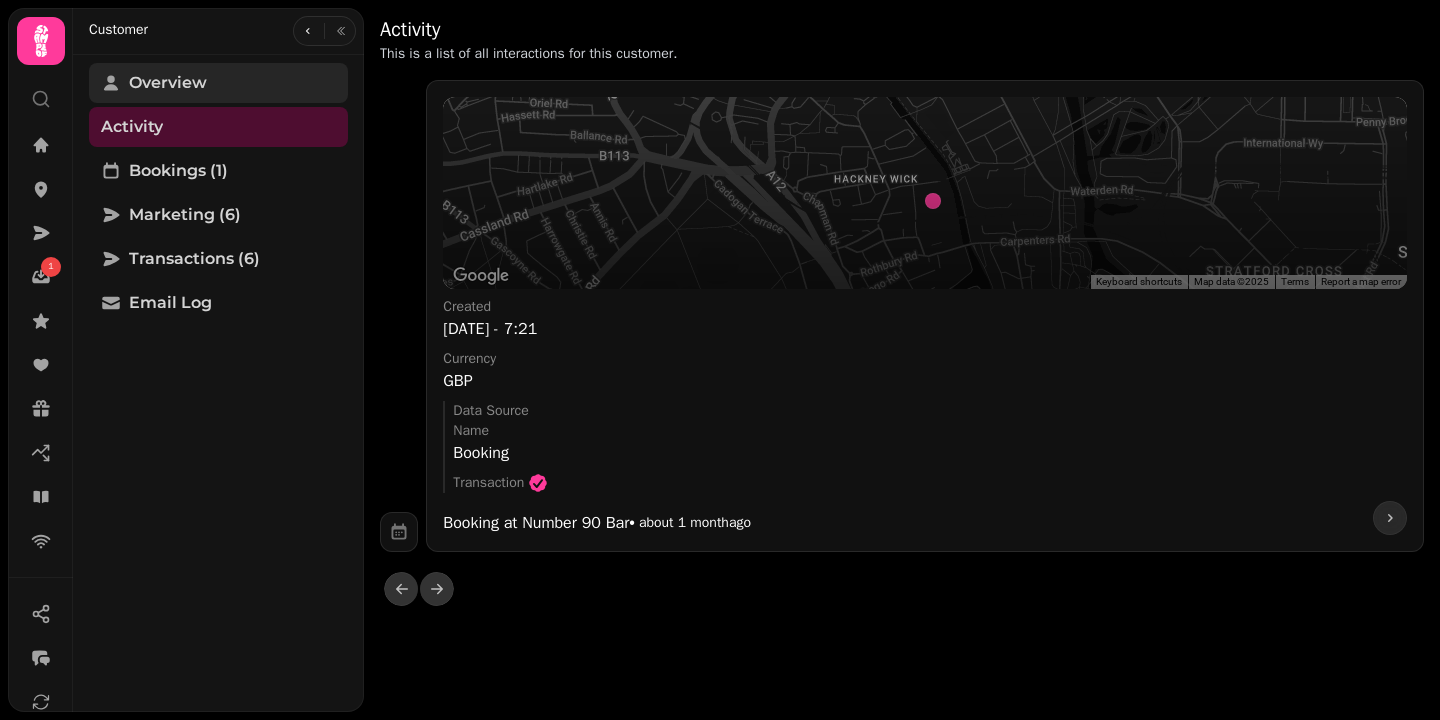 click on "Overview" at bounding box center [218, 83] 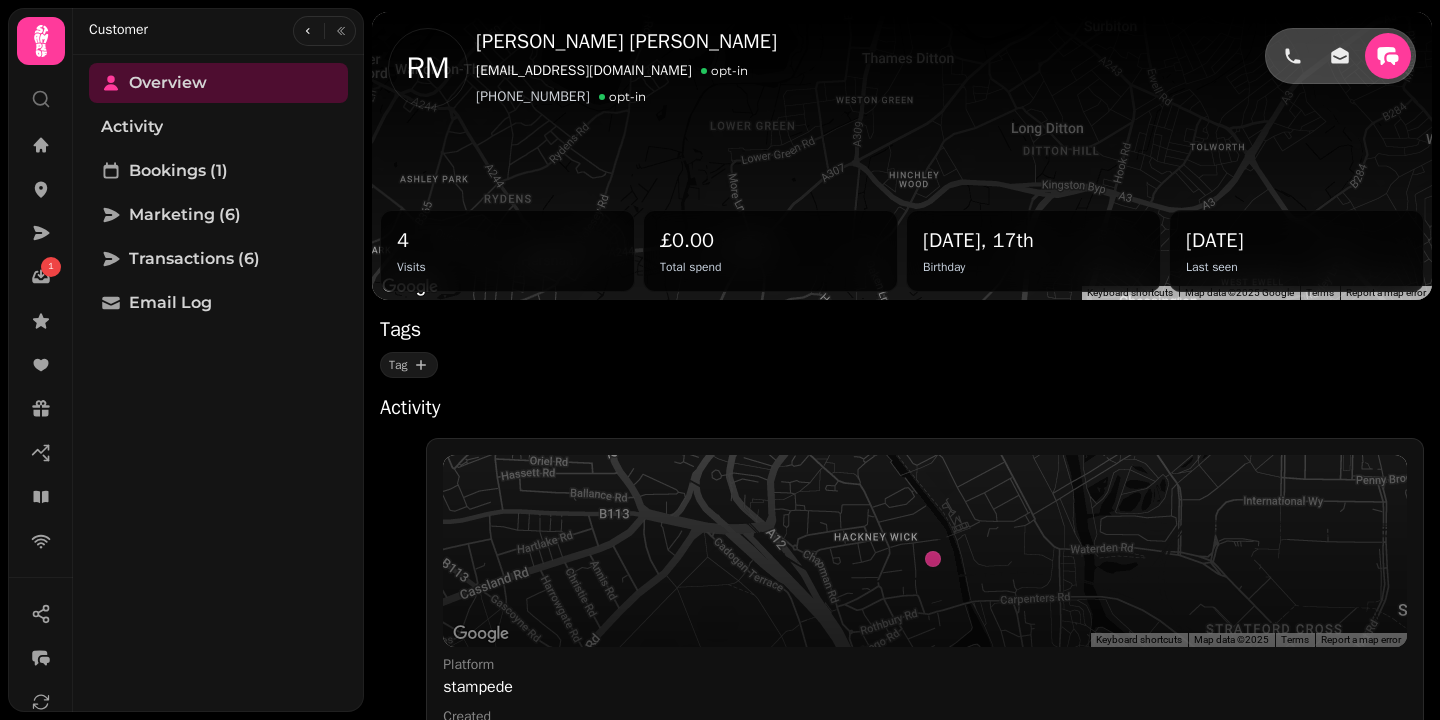 scroll, scrollTop: 0, scrollLeft: 0, axis: both 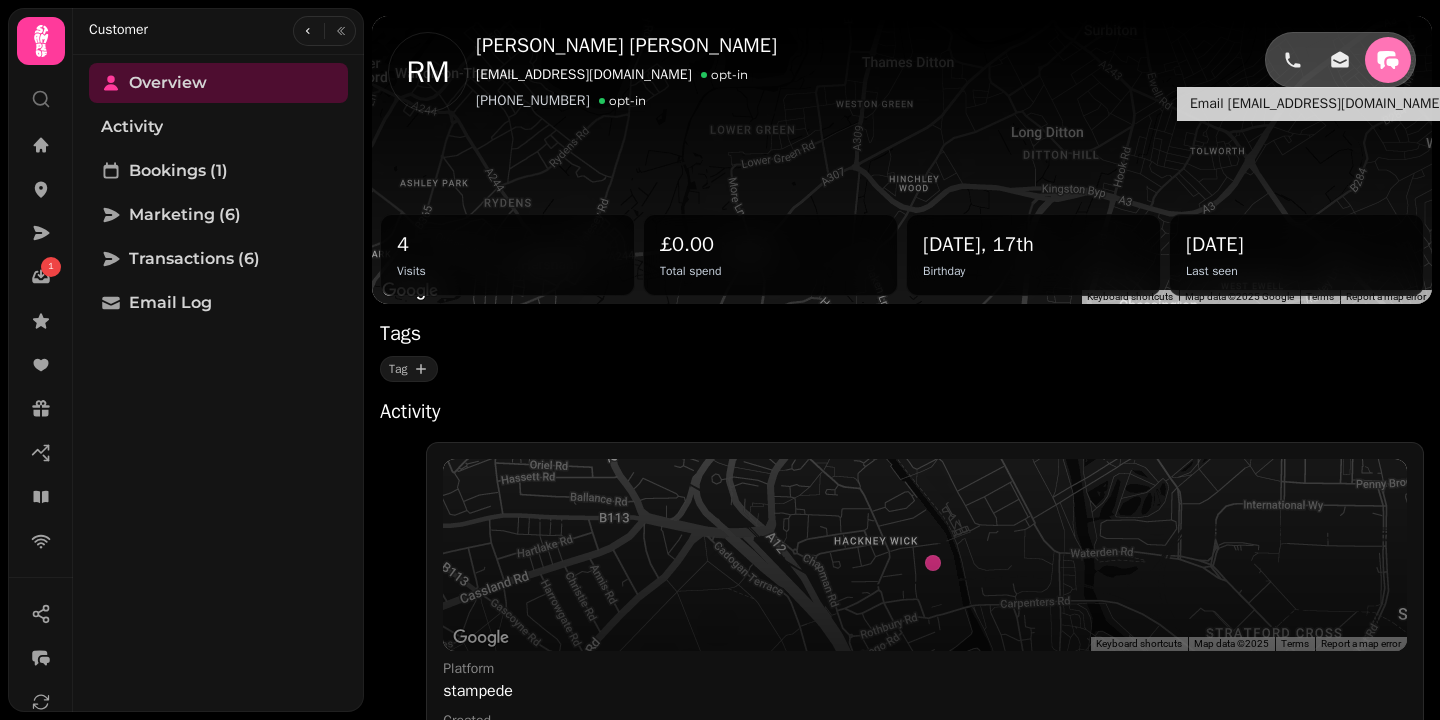 click 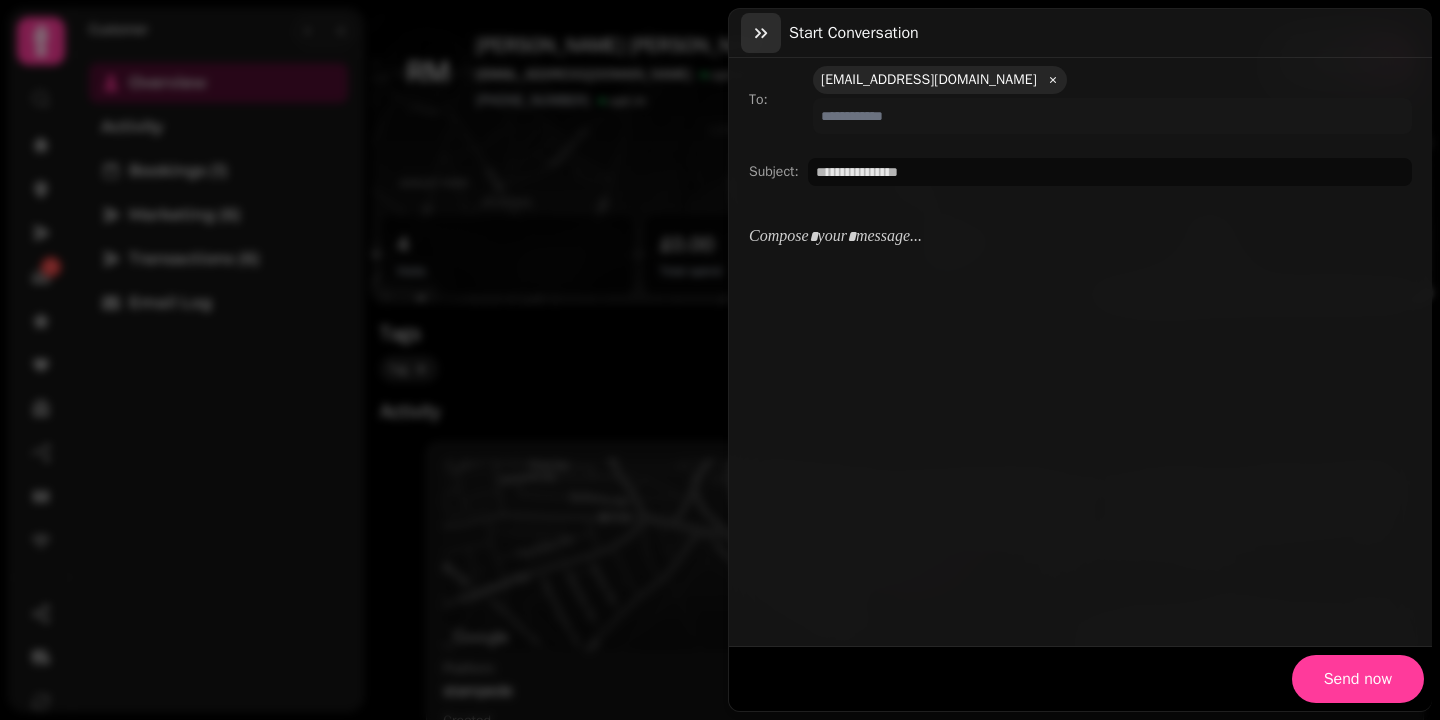 click 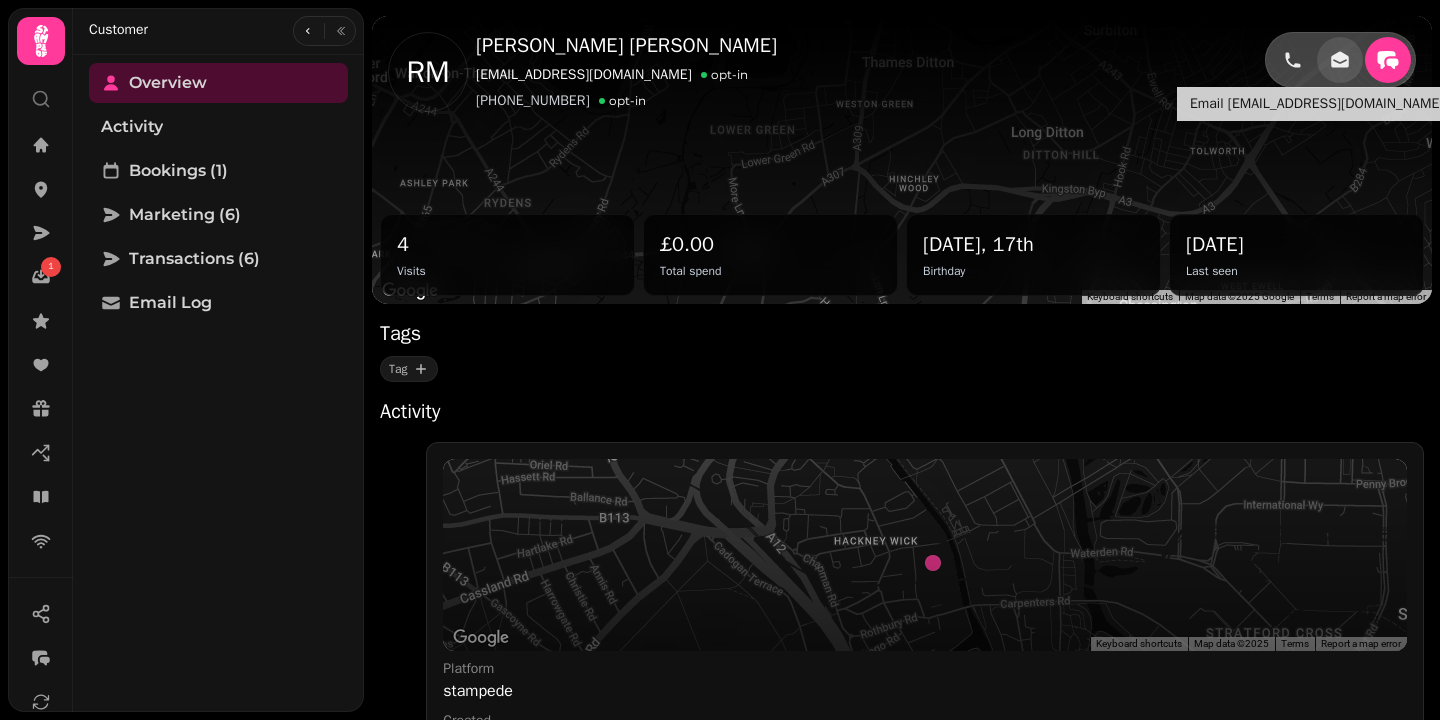 click 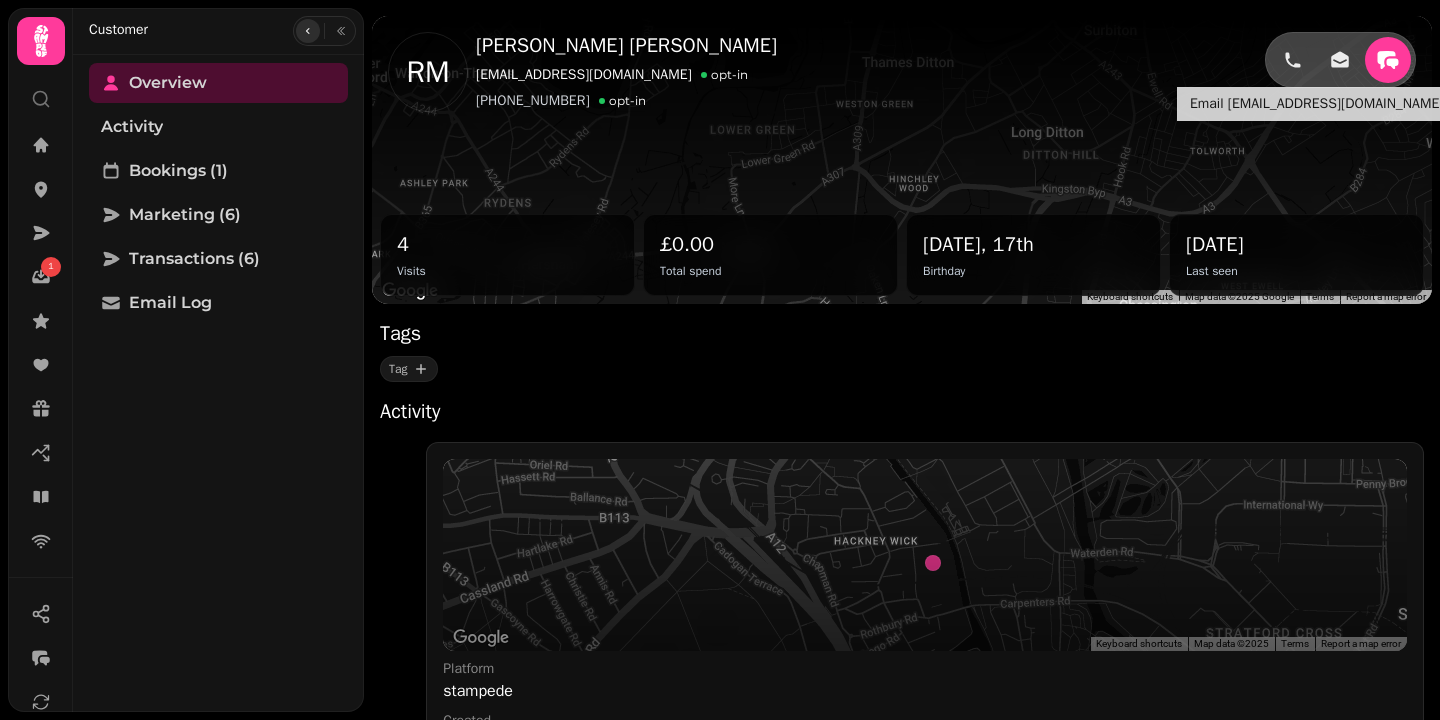 click 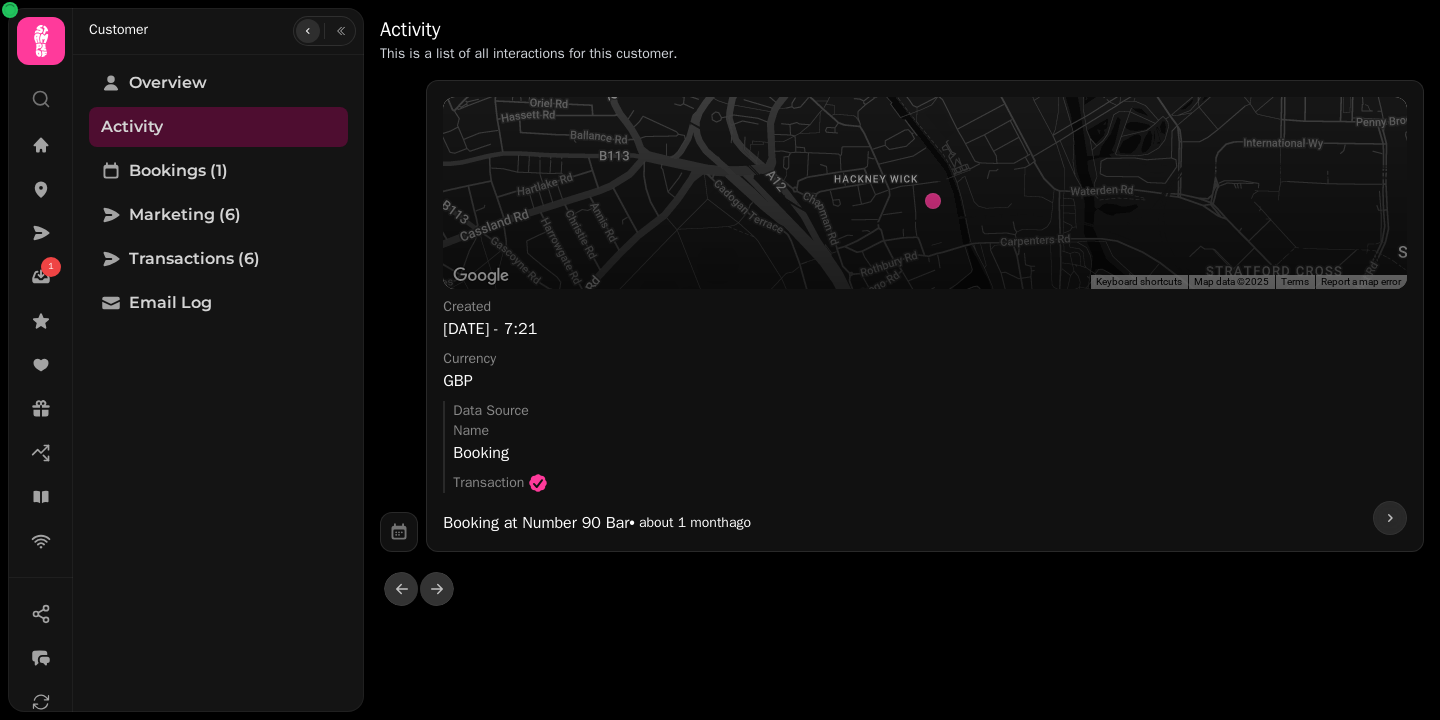 click 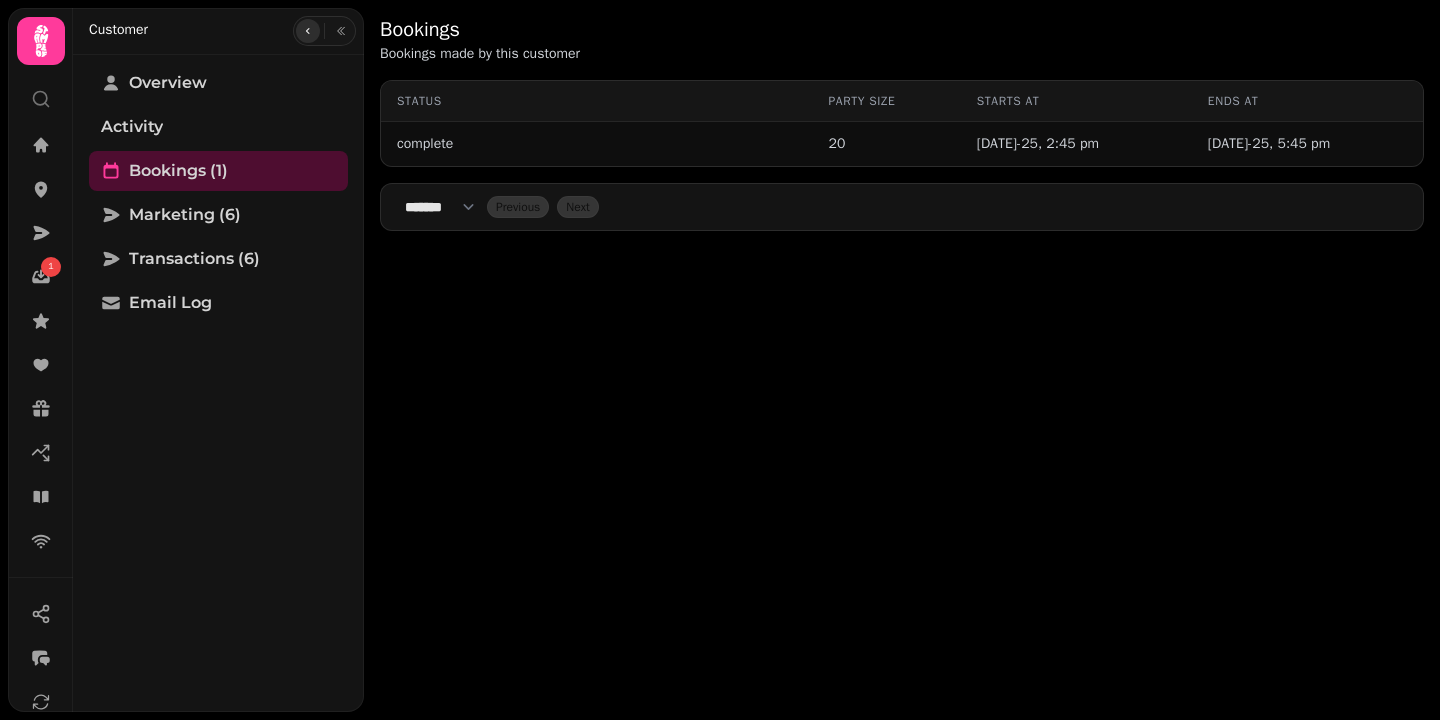 click 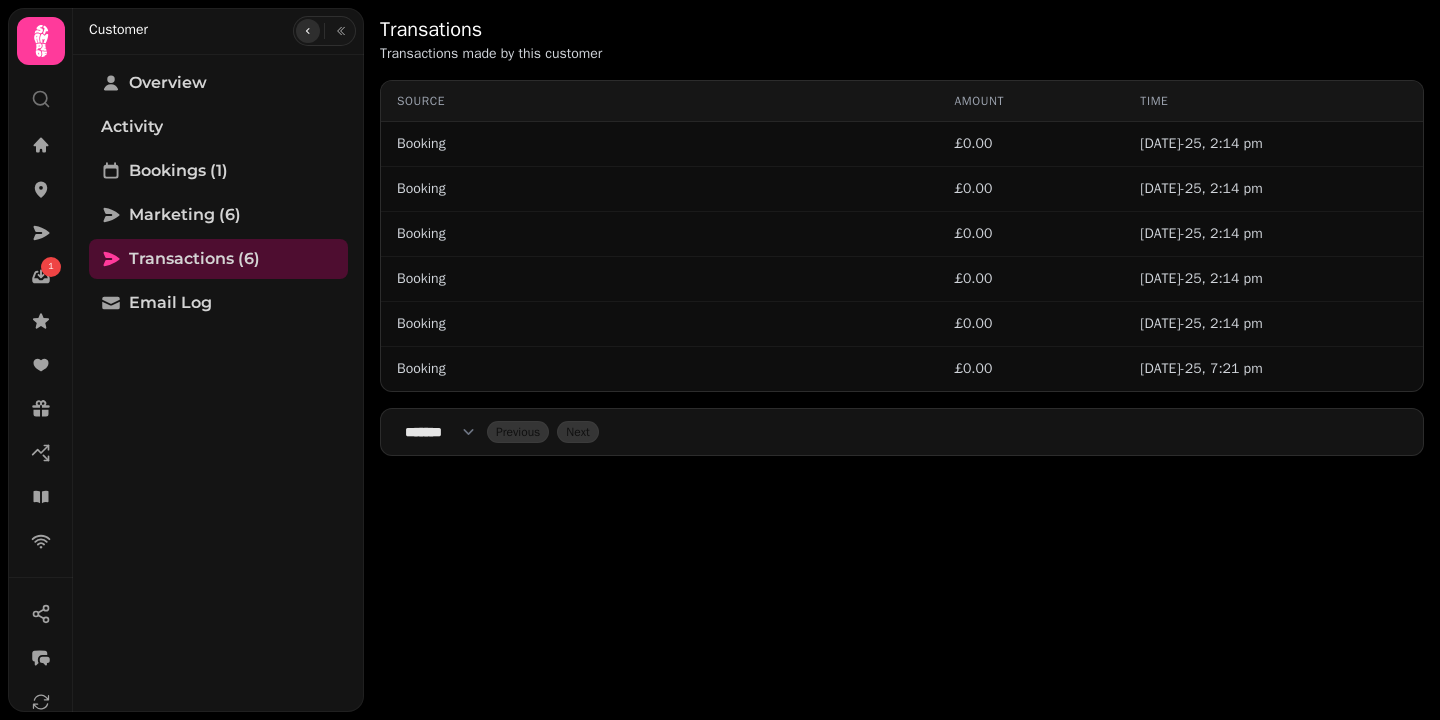 click 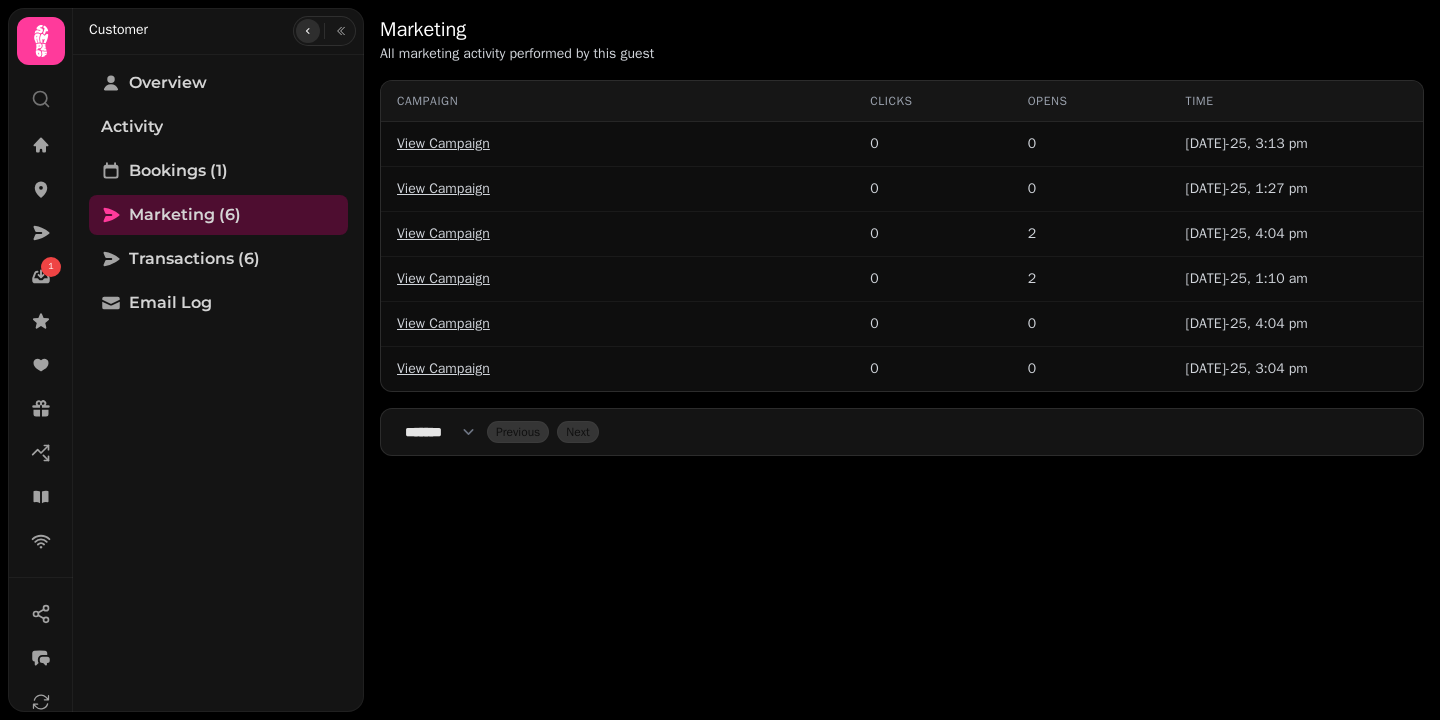 click 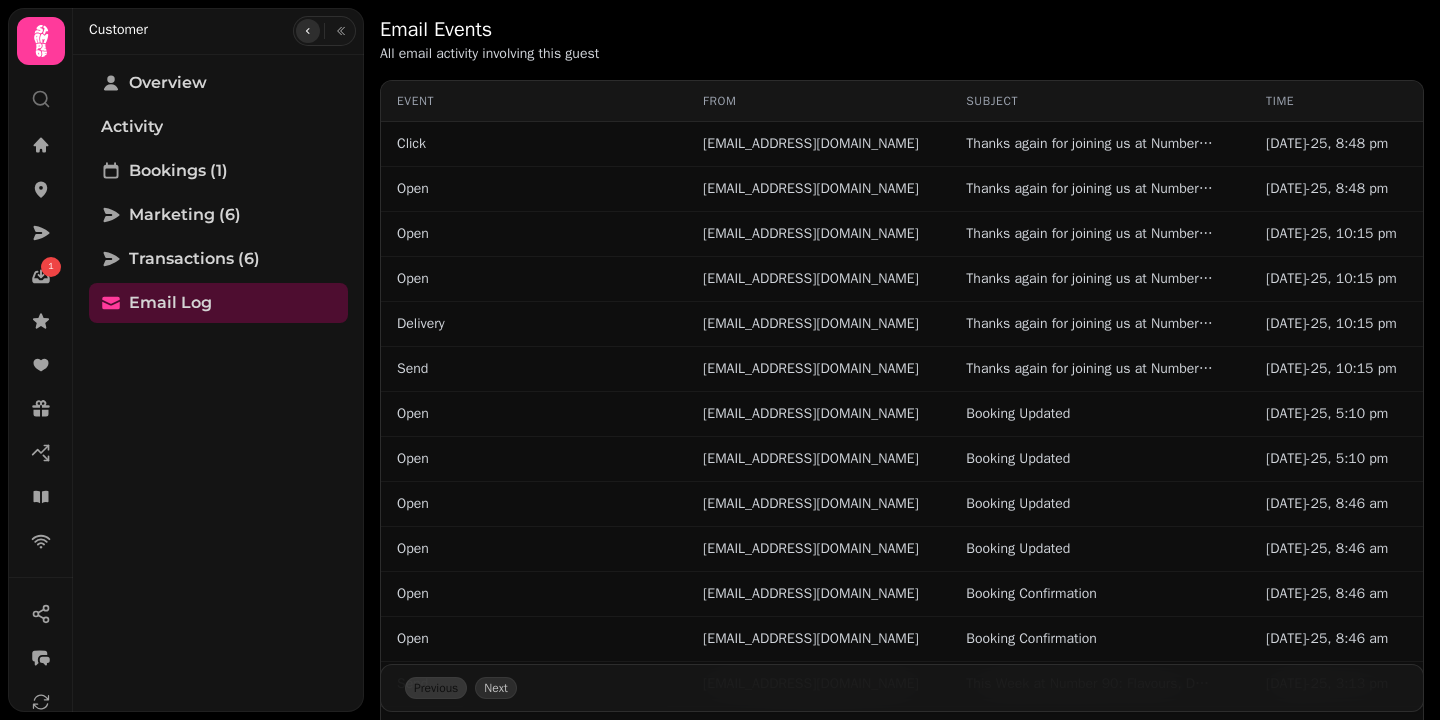 click 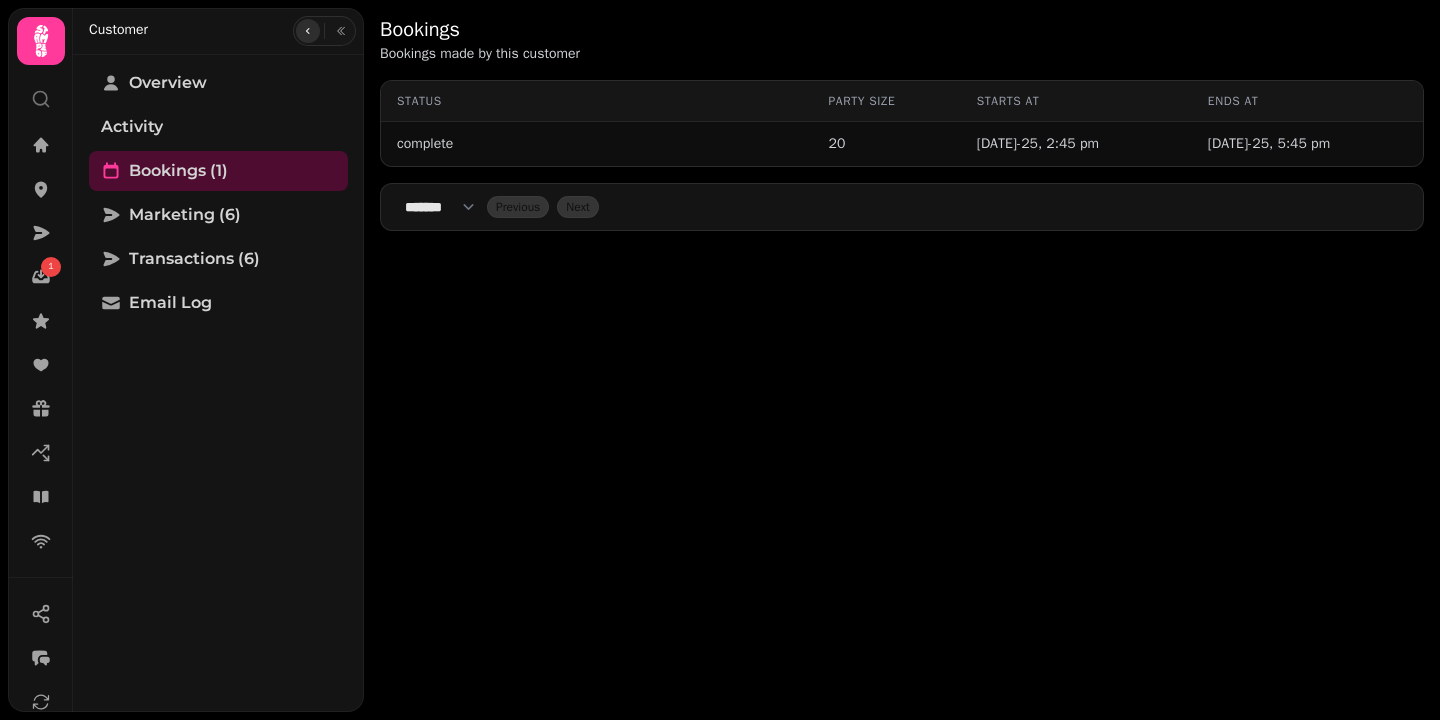 click 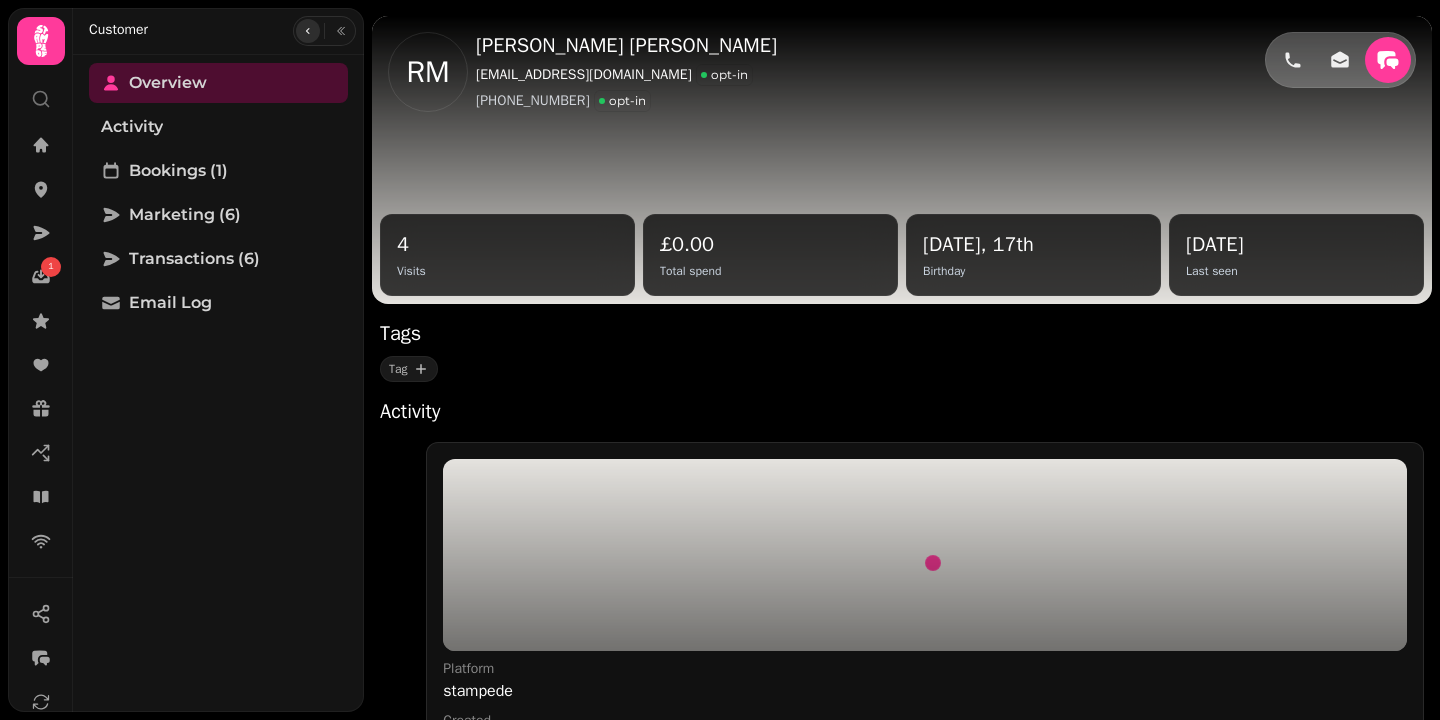 click 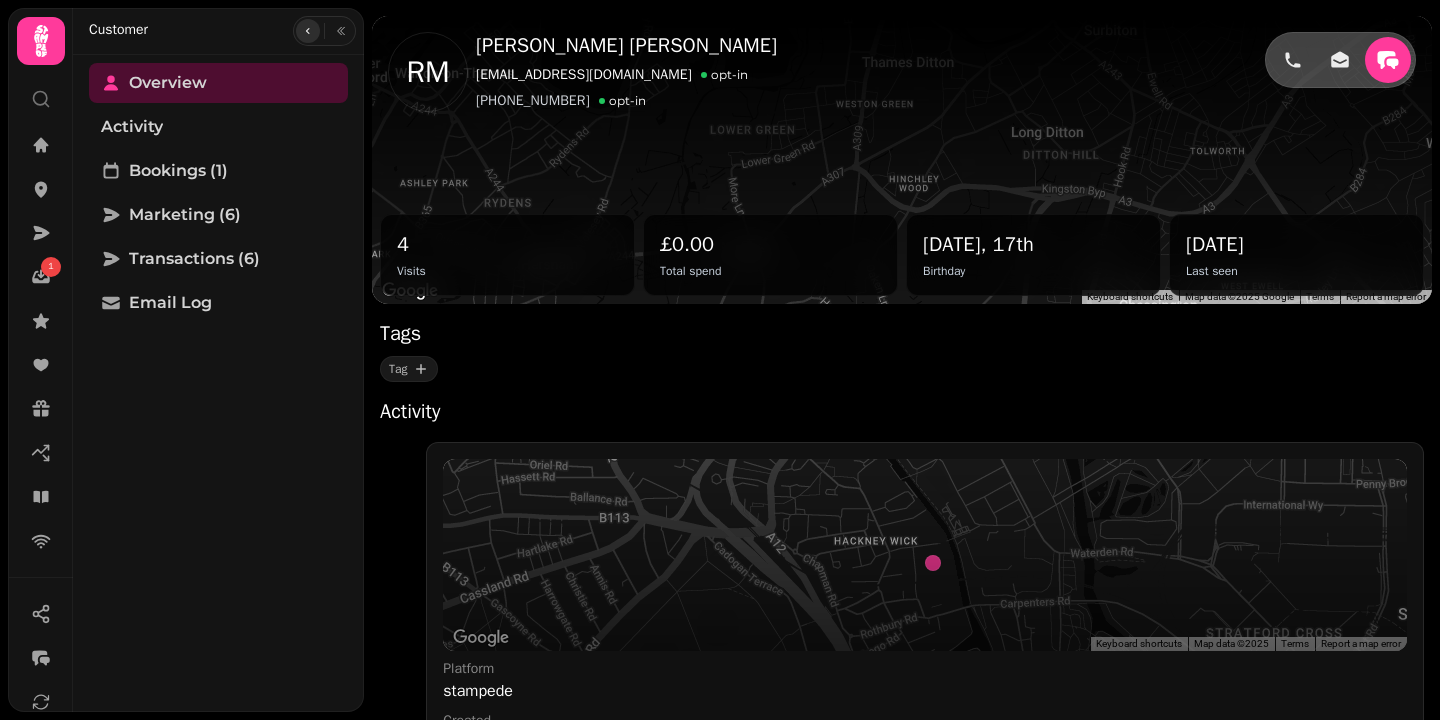 click 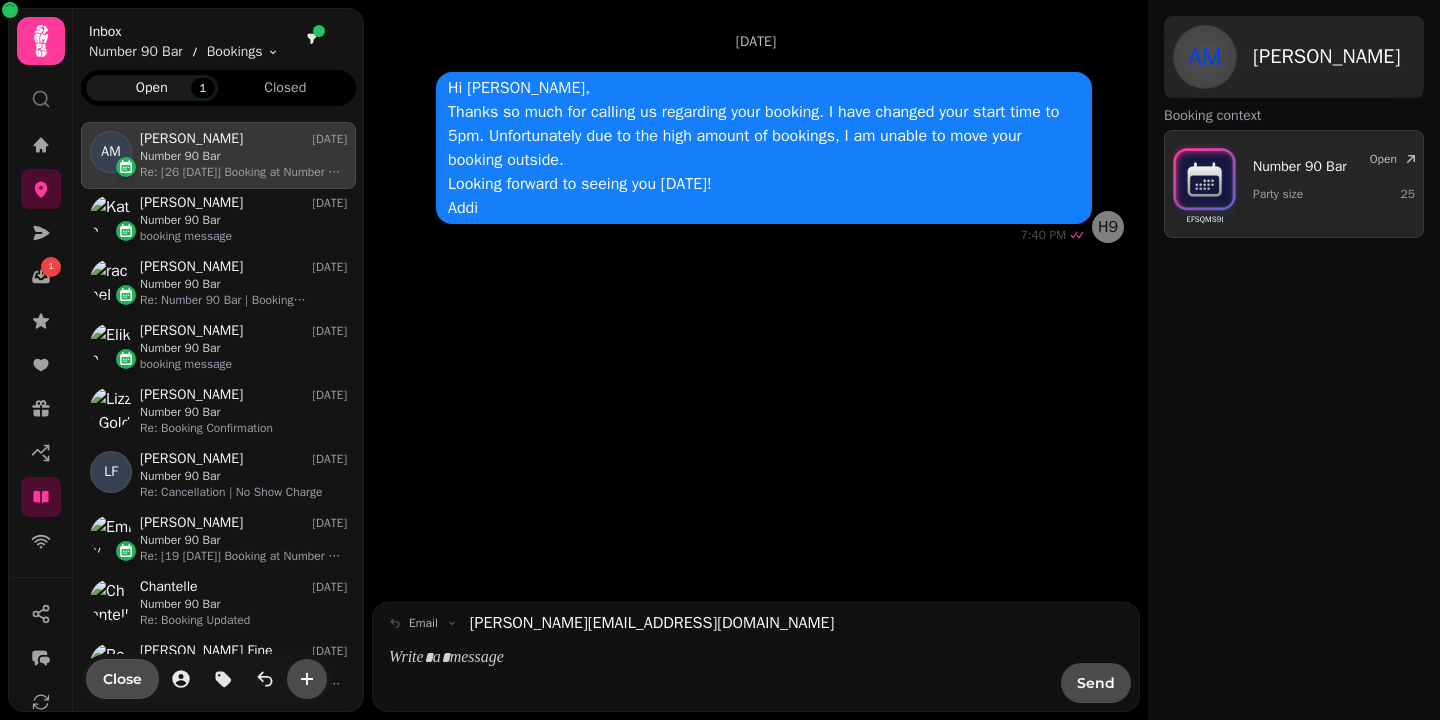 scroll, scrollTop: 1, scrollLeft: 1, axis: both 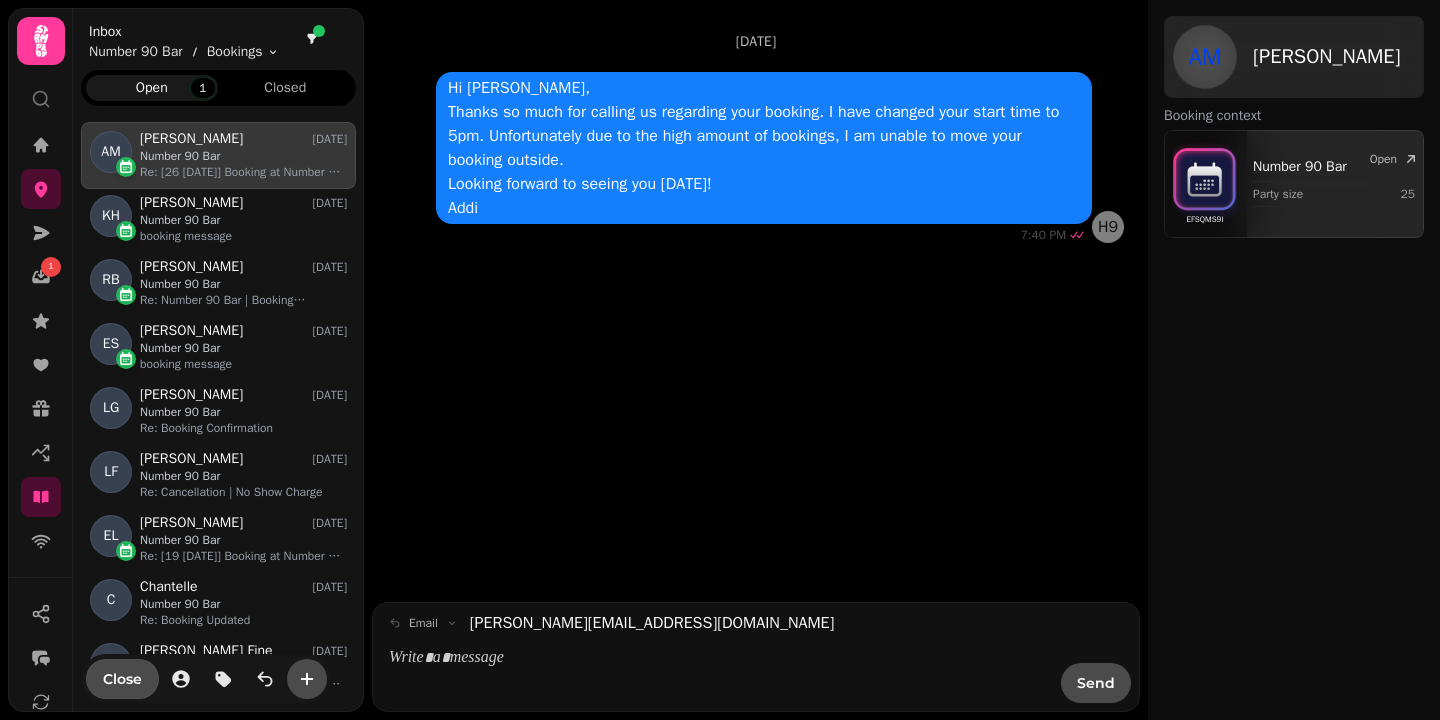 click on "Inbox Number 90 Bar Bookings Toggle menu" at bounding box center [218, 39] 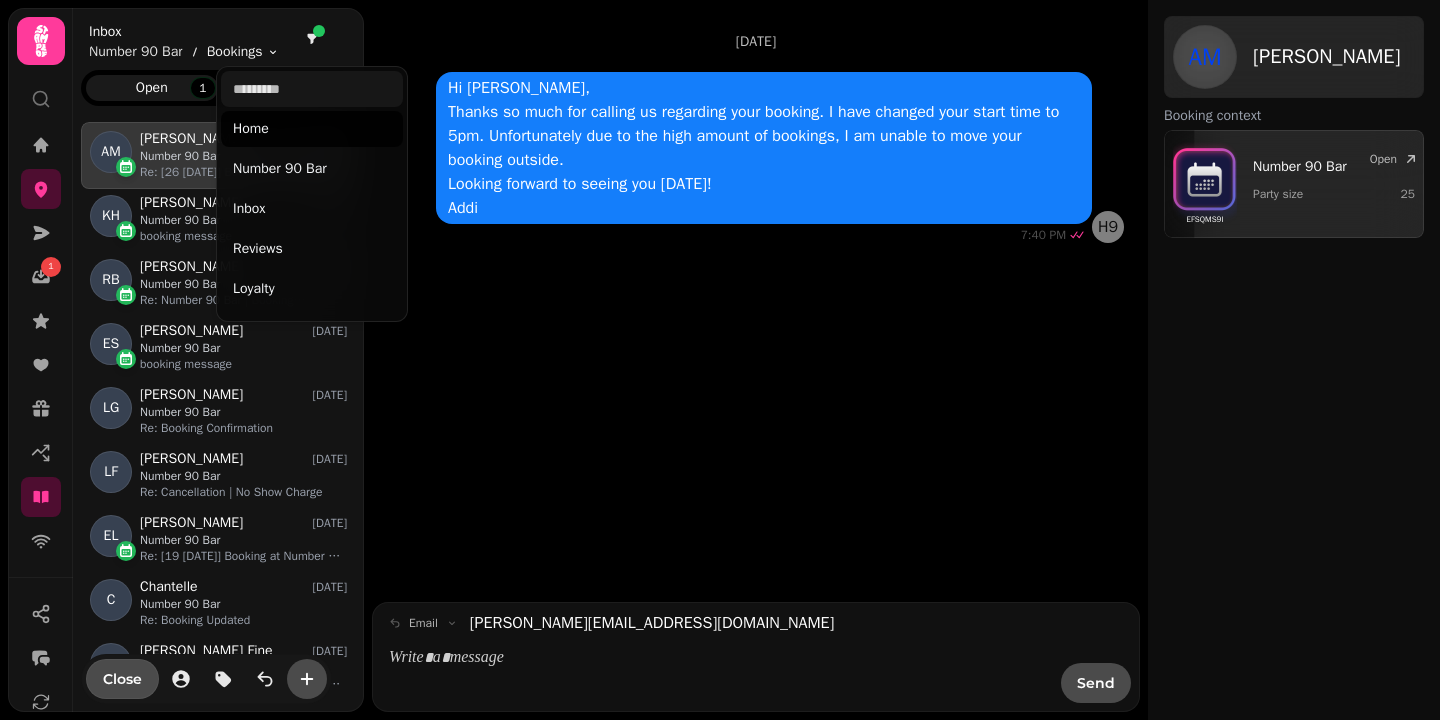 click on "1 [DATE] Hi [PERSON_NAME], Thanks so much for calling us regarding your booking. I have changed your start time to 5pm. Unfortunately due to the high amount of bookings, I am unable to move your booking outside. Looking forward to seeing you [DATE]! Addi  7:40 PM H9 email [PERSON_NAME][EMAIL_ADDRESS][DOMAIN_NAME]                                                                                                                                 Send AM [PERSON_NAME]   Visits Booking context EFSQMS9I Number 90 Bar Party size 25 Open
Close Inbox Number 90 Bar Bookings Toggle menu Open 1 Closed AM [PERSON_NAME] [DATE] Number 90 Bar Re: [26 [DATE]] Booking at Number 90 for 25 people KH [PERSON_NAME] [DATE] Number 90 Bar booking message RB [PERSON_NAME] [DATE] Number 90 Bar Re: Number 90 Bar | Booking confirmation ES [PERSON_NAME] [DATE] Number 90 Bar booking message [PERSON_NAME] Gold [DATE] Number 90 Bar Re: Booking Confirmation LF [PERSON_NAME] [DATE] Number 90 Bar Re: Cancellation | No Show Charge EL" at bounding box center [720, 360] 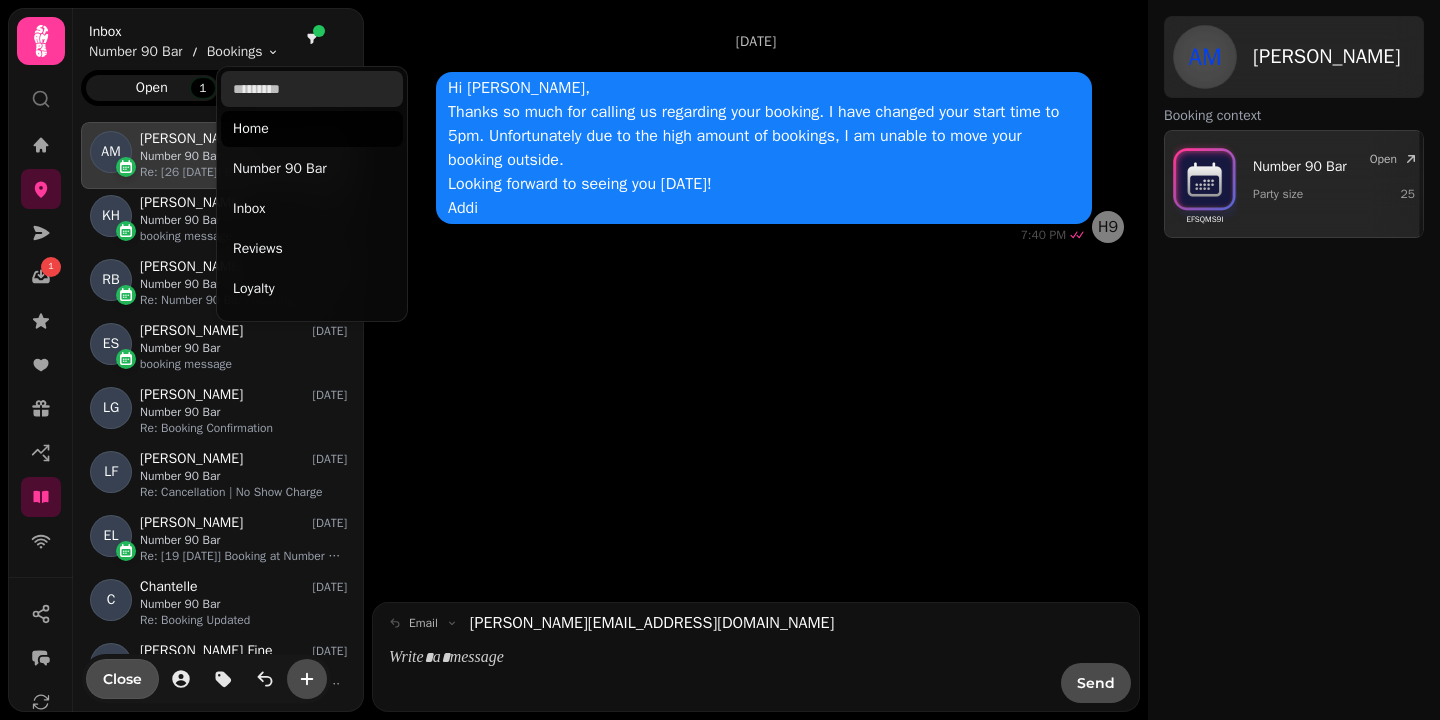 click at bounding box center (312, 89) 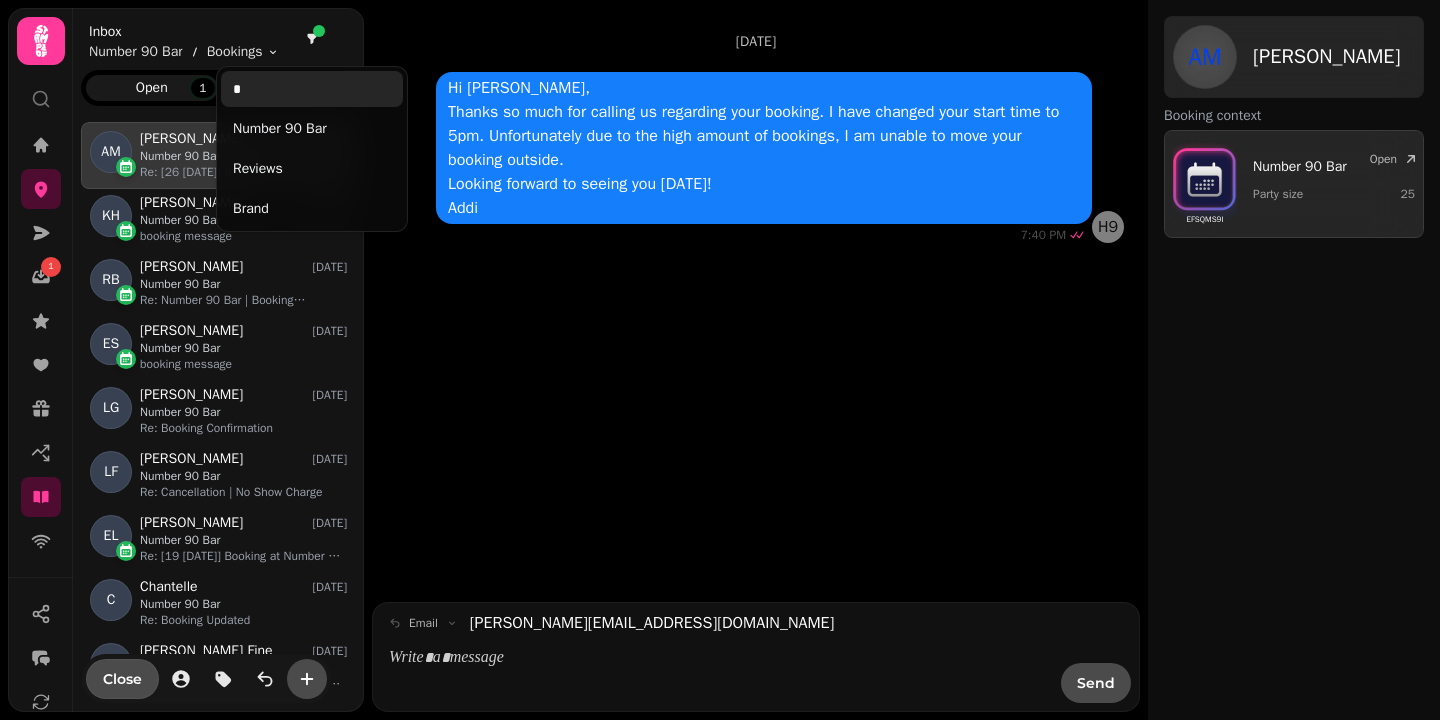 click on "*" at bounding box center [312, 89] 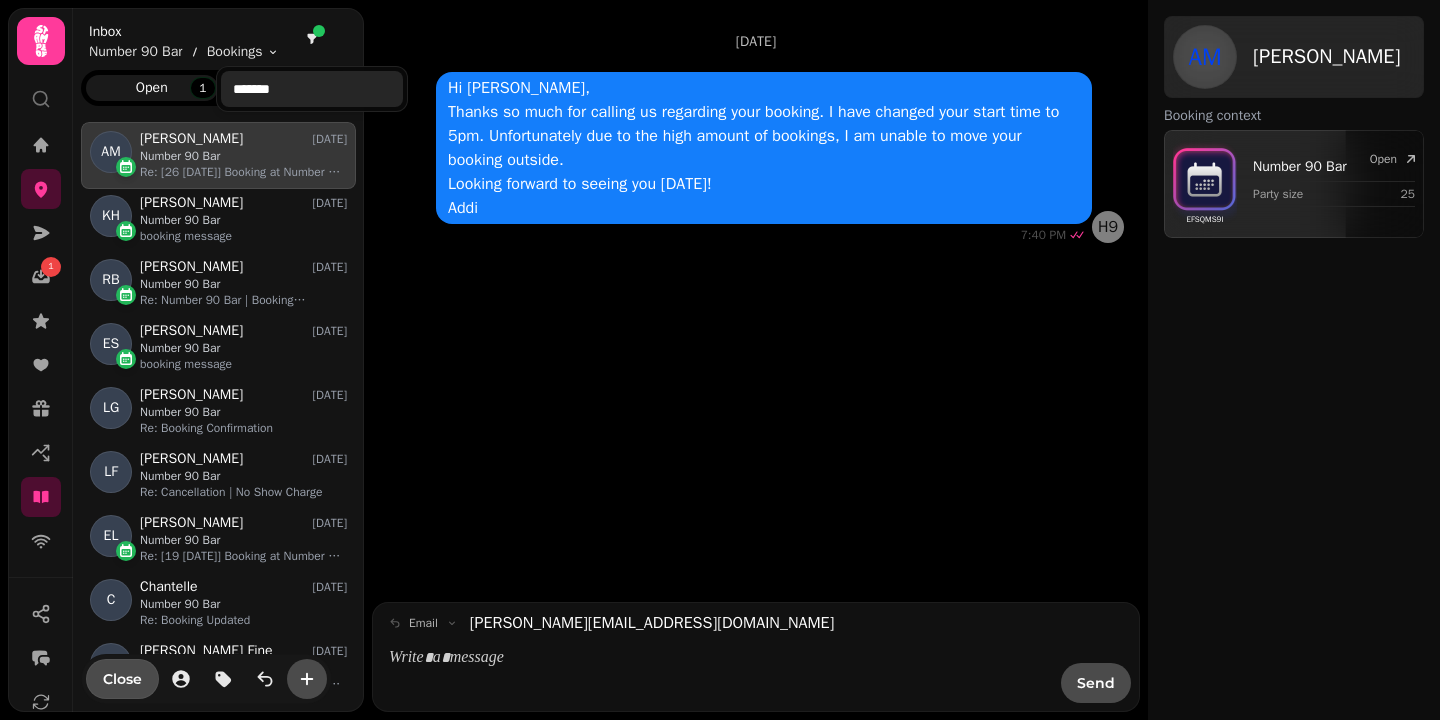 click on "*******" at bounding box center (312, 89) 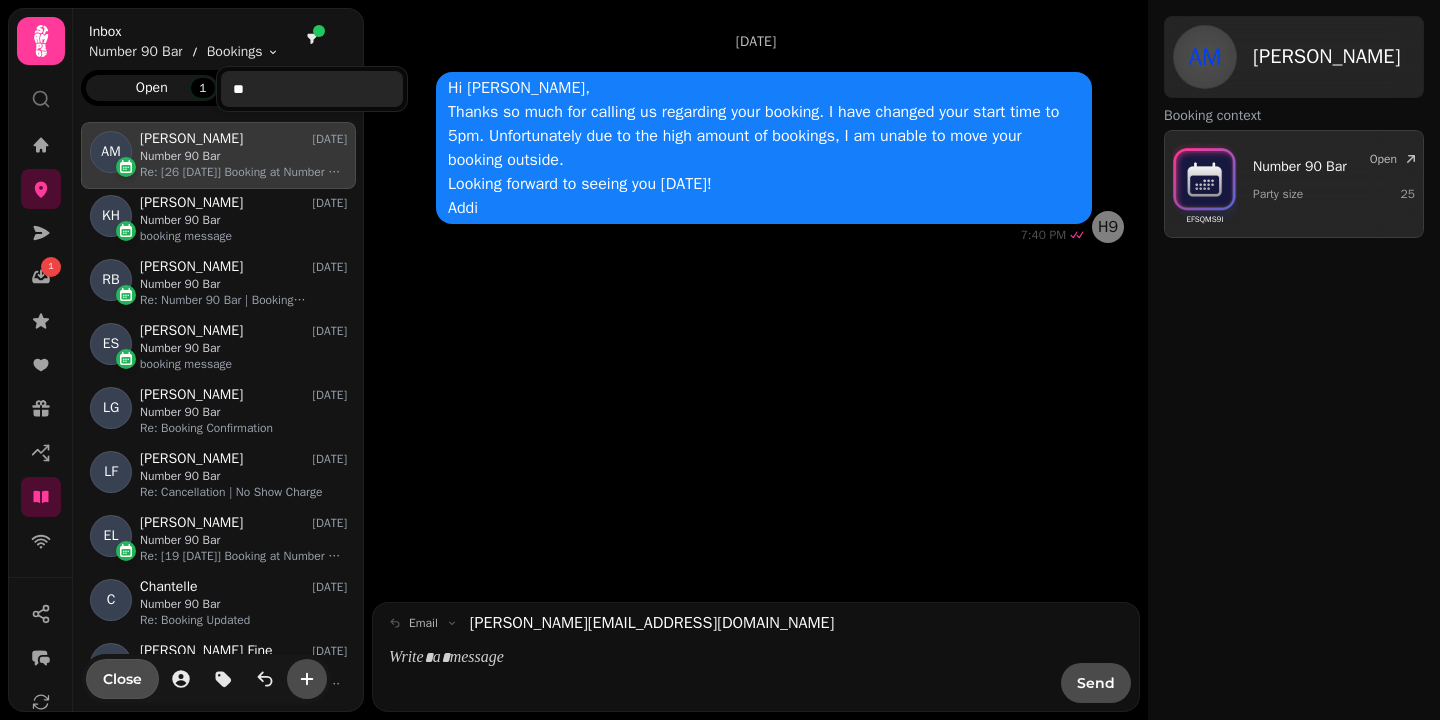 type on "*" 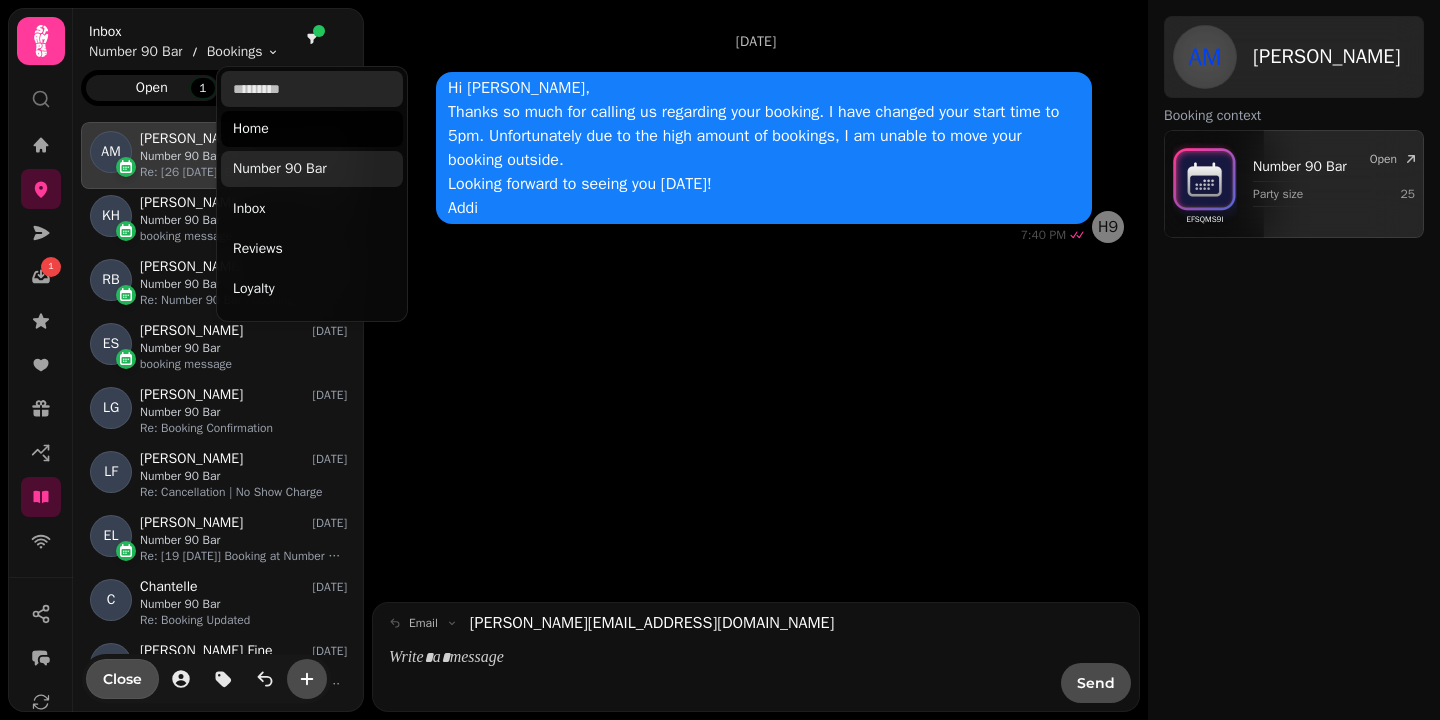 type 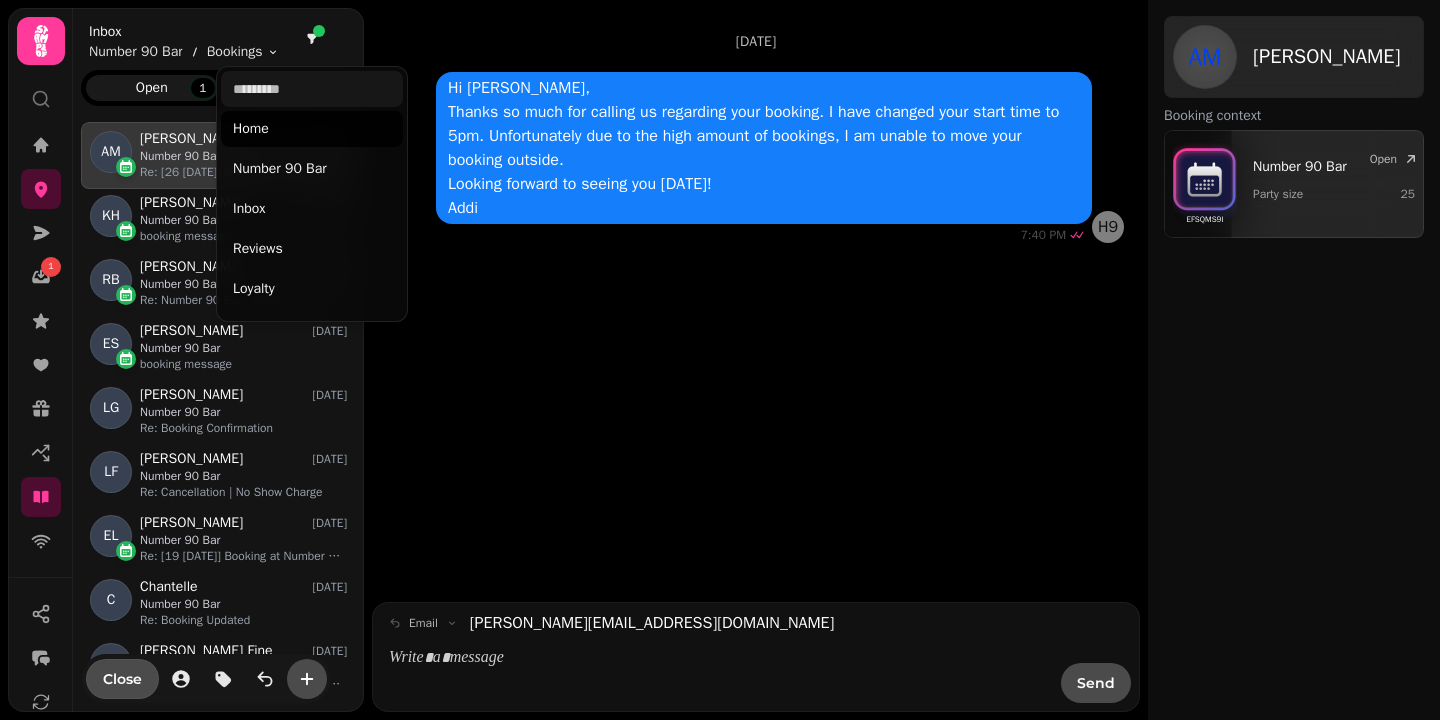 click on "1 [DATE] Hi [PERSON_NAME], Thanks so much for calling us regarding your booking. I have changed your start time to 5pm. Unfortunately due to the high amount of bookings, I am unable to move your booking outside. Looking forward to seeing you [DATE]! Addi  7:40 PM H9 email [PERSON_NAME][EMAIL_ADDRESS][DOMAIN_NAME]                                                                                                                                 Send AM [PERSON_NAME]   Visits Booking context EFSQMS9I Number 90 Bar Party size 25 Open
Close Inbox Number 90 Bar Bookings Toggle menu Open 1 Closed AM [PERSON_NAME] [DATE] Number 90 Bar Re: [26 [DATE]] Booking at Number 90 for 25 people KH [PERSON_NAME] [DATE] Number 90 Bar booking message RB [PERSON_NAME] [DATE] Number 90 Bar Re: Number 90 Bar | Booking confirmation ES [PERSON_NAME] [DATE] Number 90 Bar booking message [PERSON_NAME] Gold [DATE] Number 90 Bar Re: Booking Confirmation LF [PERSON_NAME] [DATE] Number 90 Bar Re: Cancellation | No Show Charge EL" at bounding box center [720, 360] 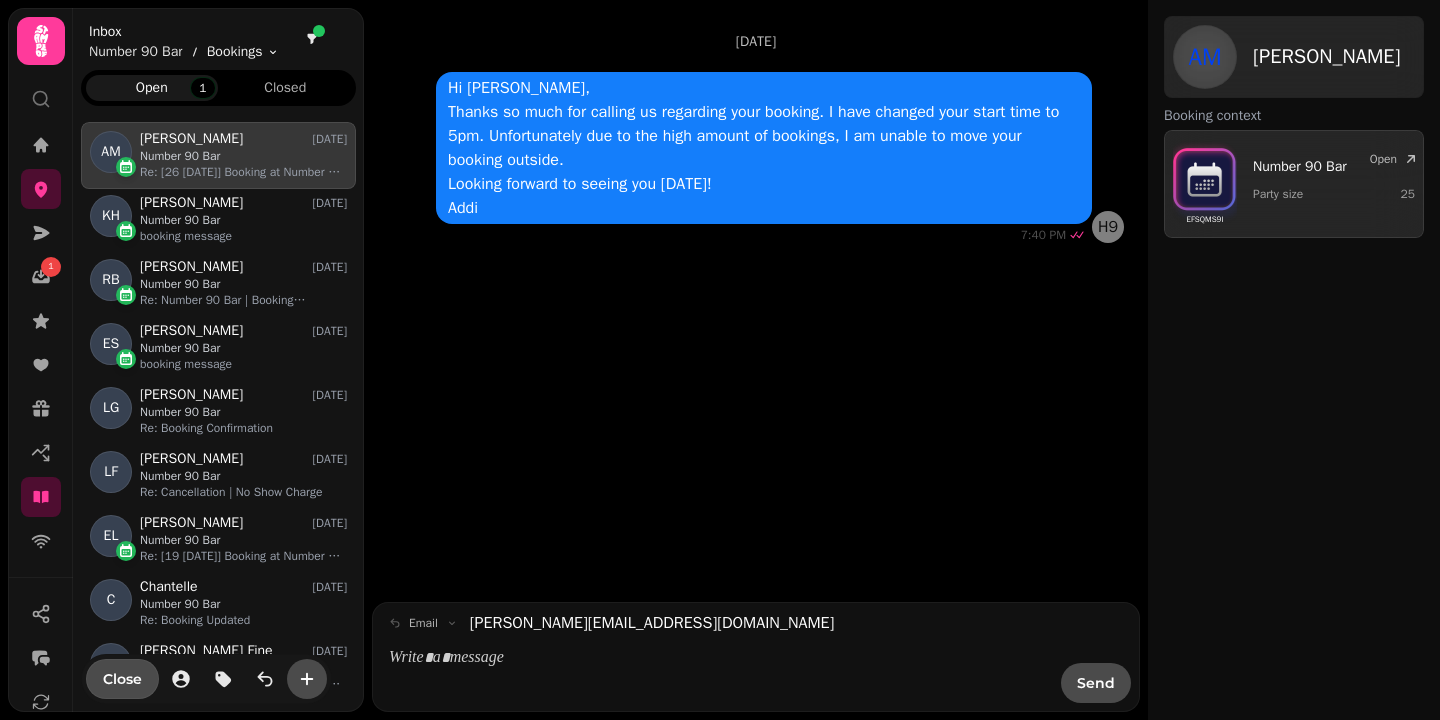 click on "1 [DATE] Hi [PERSON_NAME], Thanks so much for calling us regarding your booking. I have changed your start time to 5pm. Unfortunately due to the high amount of bookings, I am unable to move your booking outside. Looking forward to seeing you [DATE]! Addi  7:40 PM H9 email [PERSON_NAME][EMAIL_ADDRESS][DOMAIN_NAME]                                                                                                                                 Send AM [PERSON_NAME]   Visits Booking context EFSQMS9I Number 90 Bar Party size 25 Open
Close Inbox Number 90 Bar Bookings Toggle menu Open 1 Closed AM [PERSON_NAME] [DATE] Number 90 Bar Re: [26 [DATE]] Booking at Number 90 for 25 people KH [PERSON_NAME] [DATE] Number 90 Bar booking message RB [PERSON_NAME] [DATE] Number 90 Bar Re: Number 90 Bar | Booking confirmation ES [PERSON_NAME] [DATE] Number 90 Bar booking message [PERSON_NAME] Gold [DATE] Number 90 Bar Re: Booking Confirmation LF [PERSON_NAME] [DATE] Number 90 Bar Re: Cancellation | No Show Charge EL" at bounding box center [720, 360] 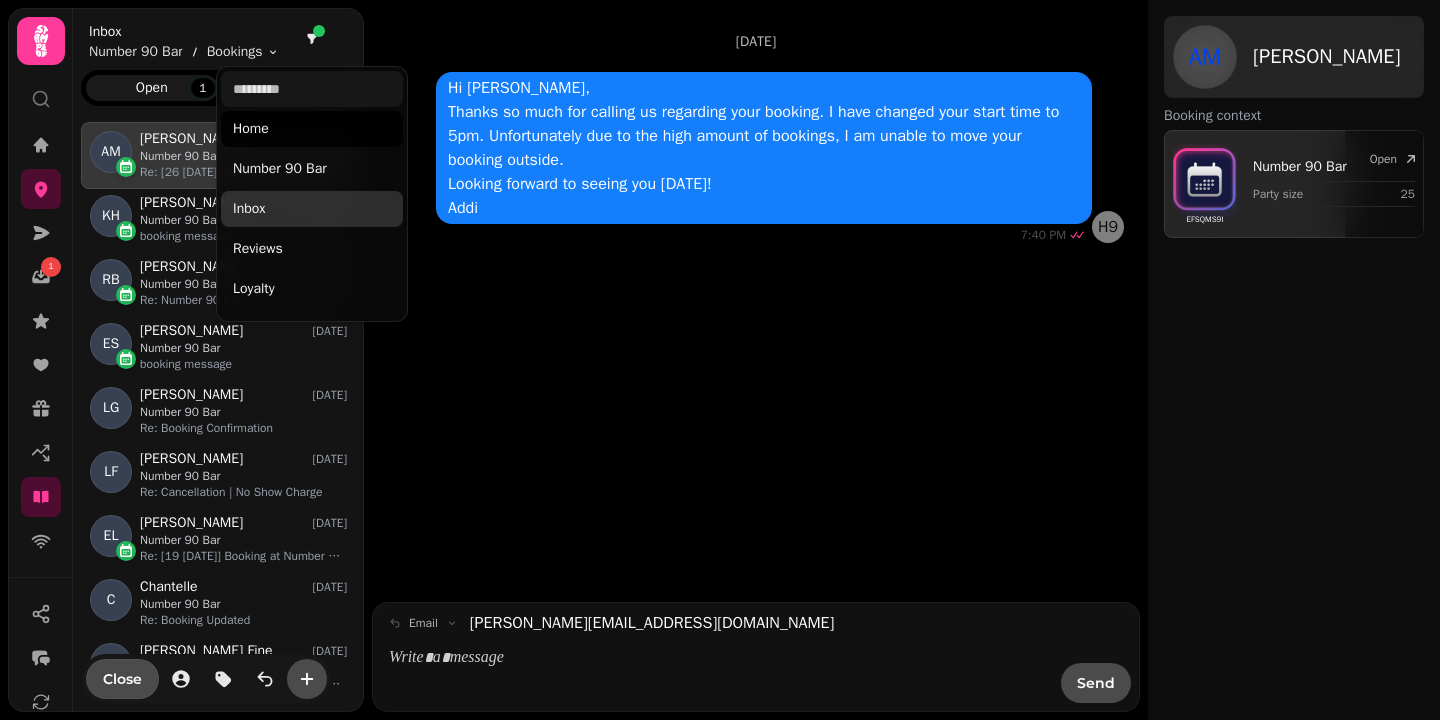 click on "Inbox" at bounding box center (312, 209) 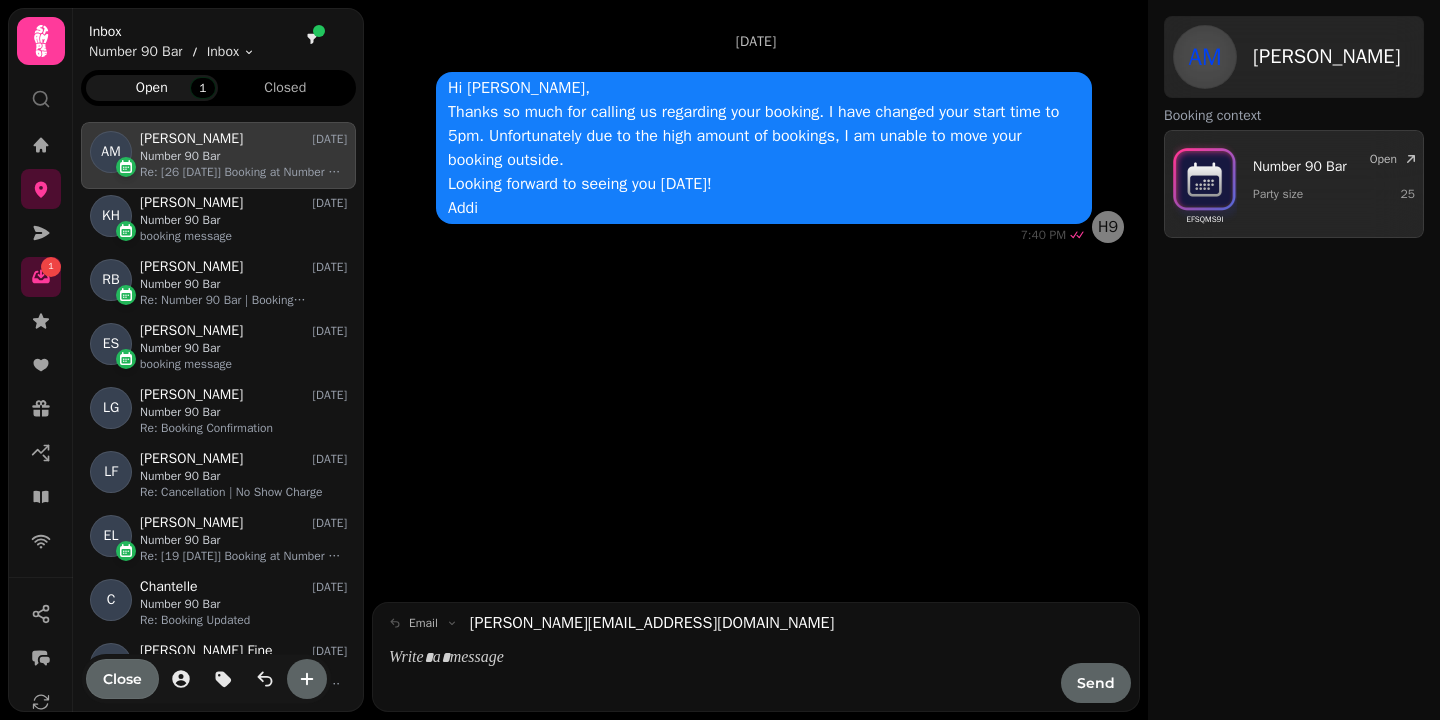 scroll, scrollTop: 1, scrollLeft: 1, axis: both 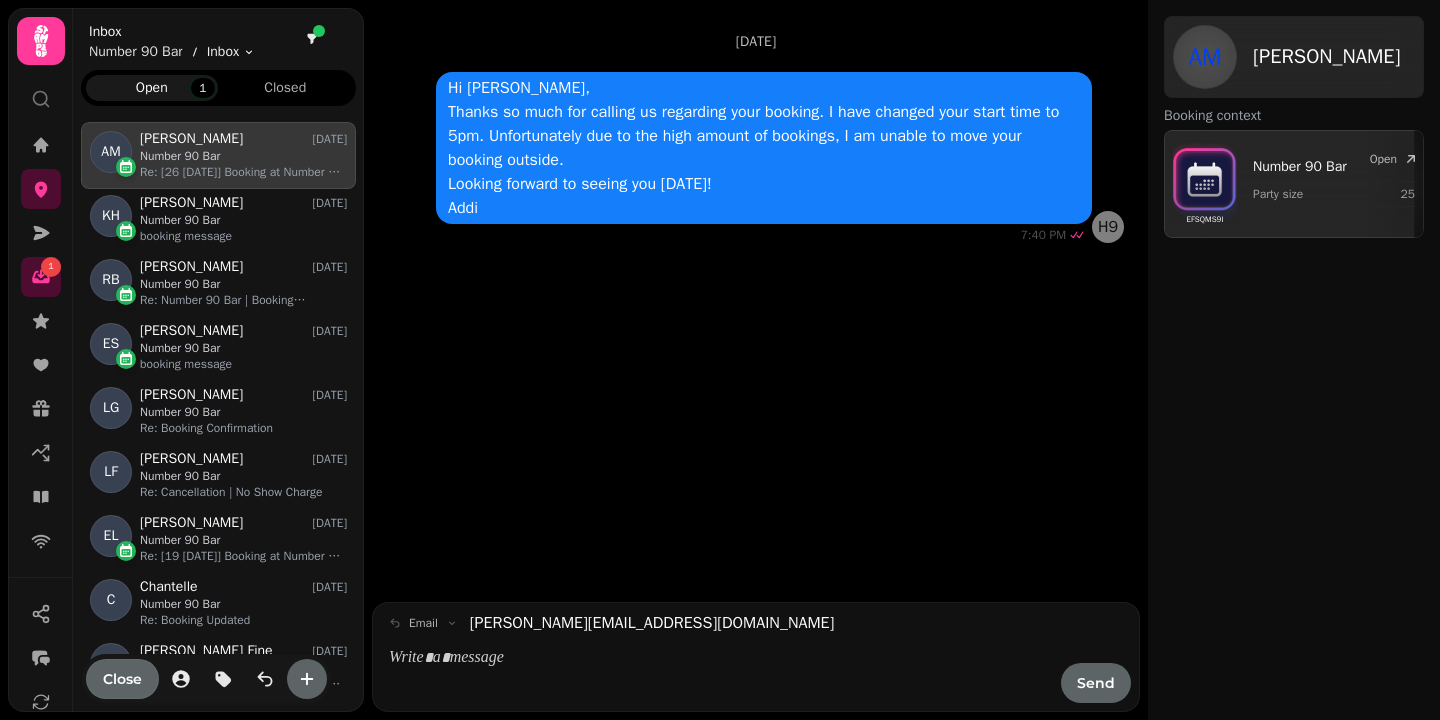 click on "1 [DATE] Hi [PERSON_NAME], Thanks so much for calling us regarding your booking. I have changed your start time to 5pm. Unfortunately due to the high amount of bookings, I am unable to move your booking outside. Looking forward to seeing you [DATE]! Addi  7:40 PM H9 email [PERSON_NAME][EMAIL_ADDRESS][DOMAIN_NAME]                                                                                                                                 Send AM [PERSON_NAME]   Visits Booking context EFSQMS9I Number 90 Bar Party size 25 Open
Close Inbox Number 90 Bar Inbox Toggle menu Open 1 Closed AM [PERSON_NAME] [DATE] Number 90 Bar Re: [26 [DATE]] Booking at Number 90 for 25 people KH [PERSON_NAME] [DATE] Number 90 Bar booking message RB [PERSON_NAME] [DATE] Number 90 Bar Re: Number 90 Bar | Booking confirmation ES [PERSON_NAME] [DATE] Number 90 Bar booking message [PERSON_NAME] Gold [DATE] Number 90 Bar Re: Booking Confirmation LF [PERSON_NAME] [DATE] Number 90 Bar Re: Cancellation | No Show Charge EL C" at bounding box center (720, 360) 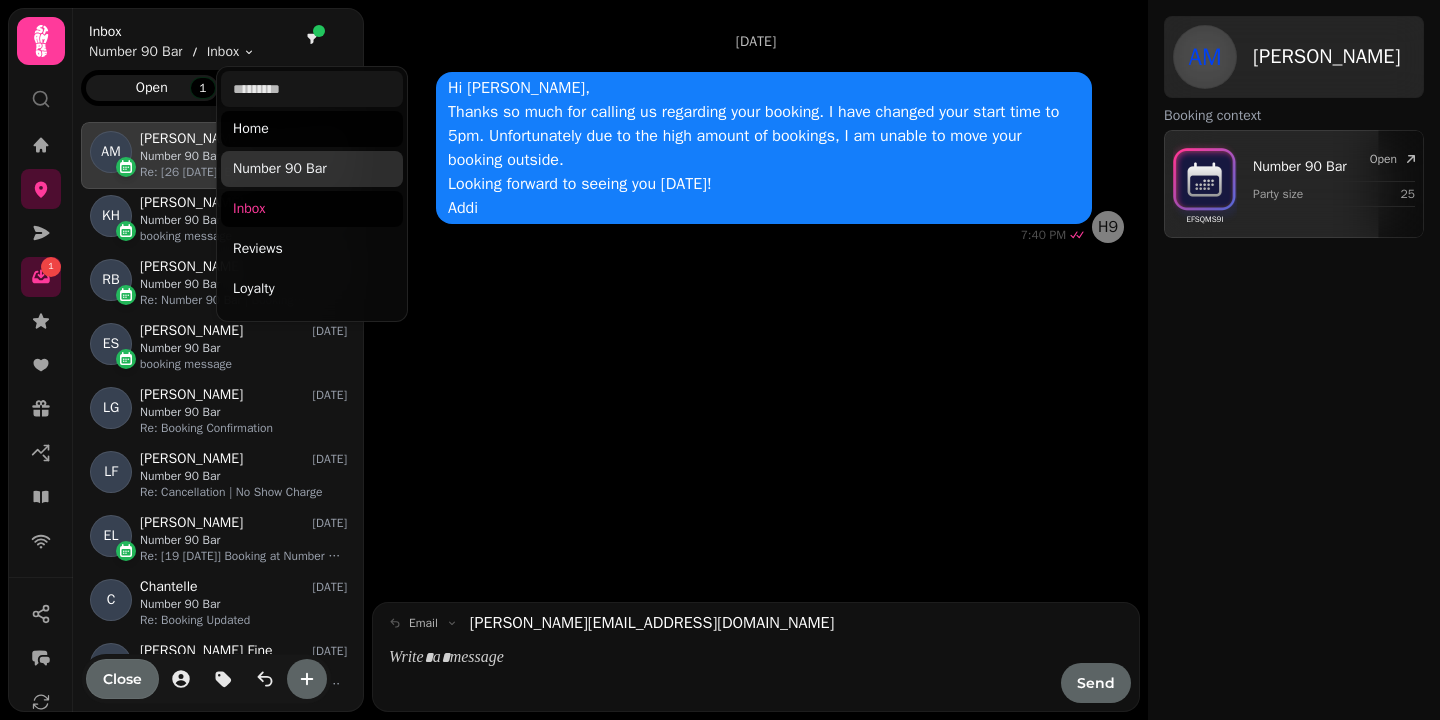 click on "Number 90 Bar" at bounding box center (312, 169) 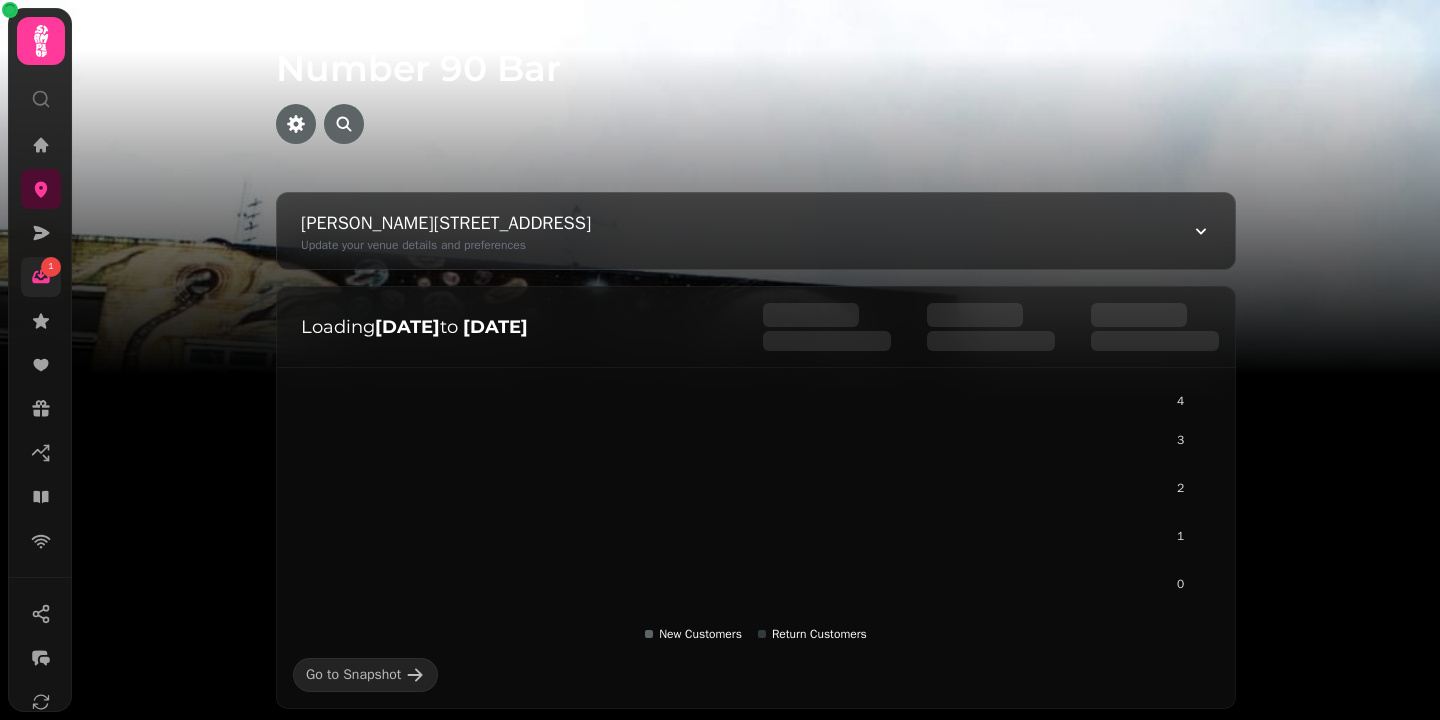 click on "1" at bounding box center [41, 277] 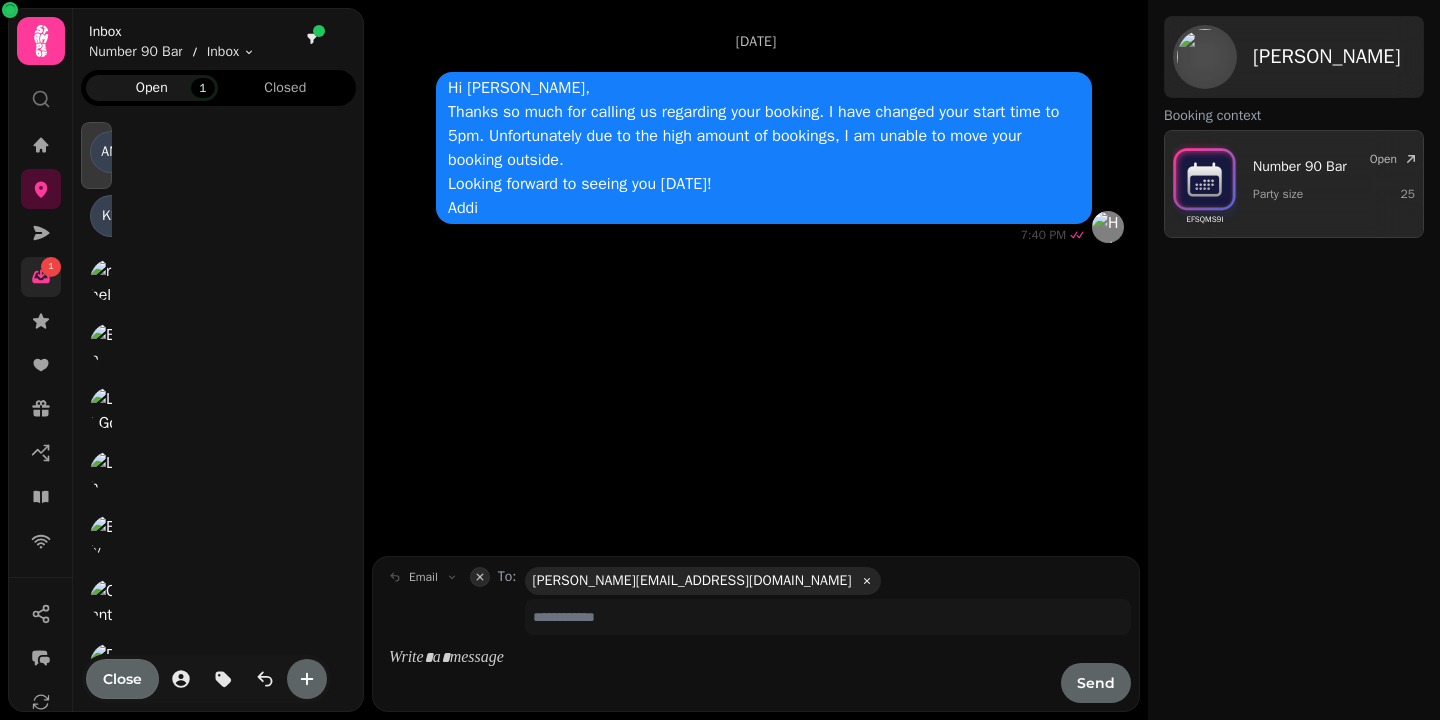scroll, scrollTop: 581, scrollLeft: 275, axis: both 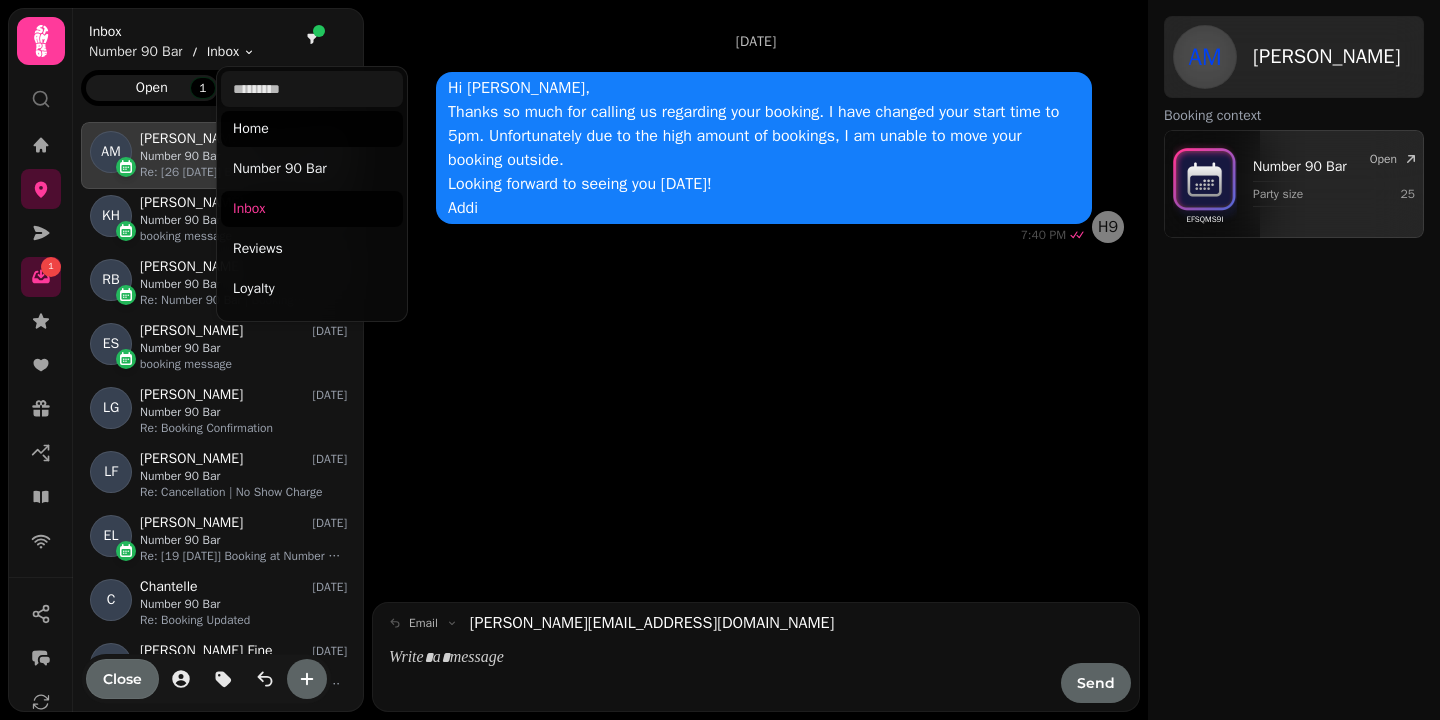 click on "1 [DATE] Hi [PERSON_NAME], Thanks so much for calling us regarding your booking. I have changed your start time to 5pm. Unfortunately due to the high amount of bookings, I am unable to move your booking outside. Looking forward to seeing you [DATE]! Addi  7:40 PM H9 email [PERSON_NAME][EMAIL_ADDRESS][DOMAIN_NAME]                                                                                                                                 Send AM [PERSON_NAME]   Visits Booking context EFSQMS9I Number 90 Bar Party size 25 Open
0 Close Inbox Number 90 Bar Inbox Toggle menu Open 1 Closed AM [PERSON_NAME] [DATE] Number 90 Bar Re: [26 [DATE]] Booking at Number 90 for 25 people KH [PERSON_NAME] [DATE] Number 90 Bar booking message RB [PERSON_NAME] [DATE] Number 90 Bar Re: Number 90 Bar | Booking confirmation ES [PERSON_NAME] [DATE] Number 90 Bar booking message [PERSON_NAME] Gold [DATE] Number 90 Bar Re: Booking Confirmation LF [PERSON_NAME] [DATE] Number 90 Bar Re: Cancellation | No Show Charge EL C" at bounding box center (720, 360) 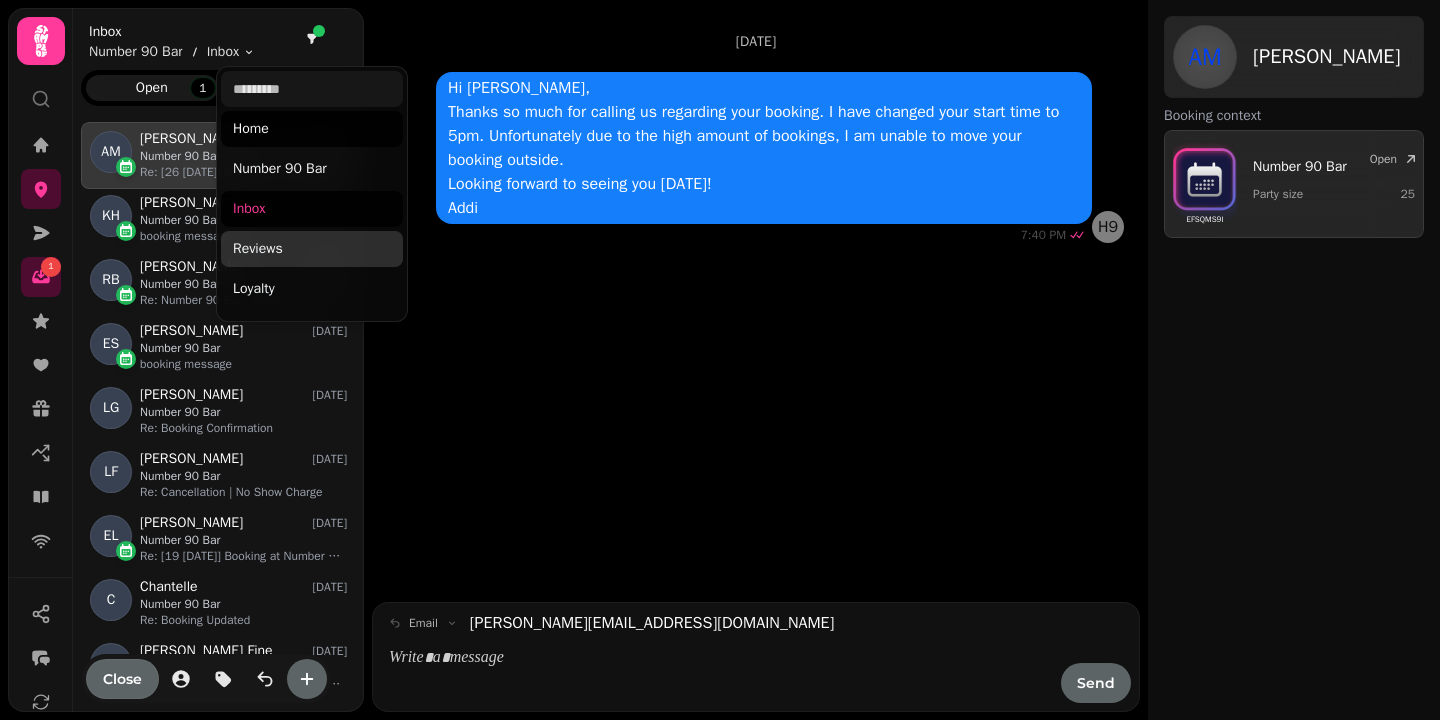 scroll, scrollTop: 150, scrollLeft: 0, axis: vertical 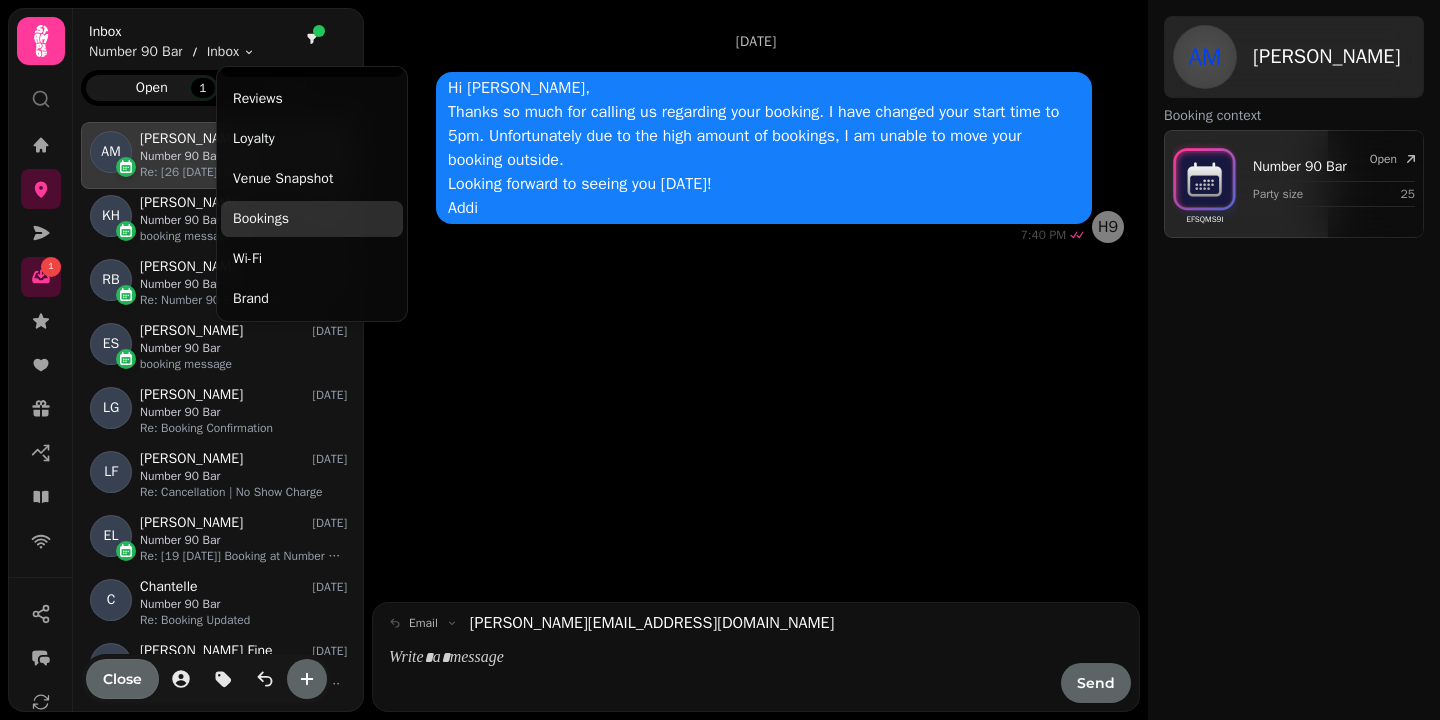 click on "Bookings" at bounding box center [312, 219] 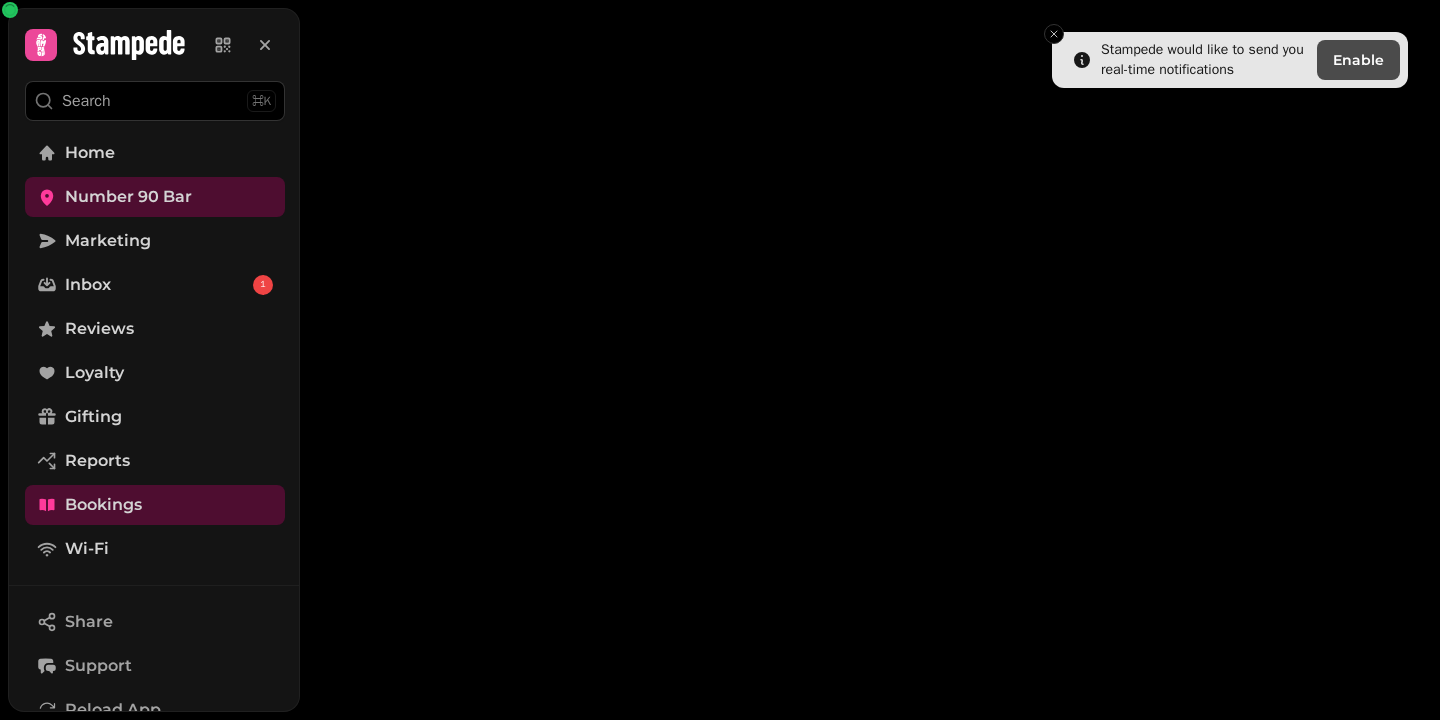 scroll, scrollTop: 0, scrollLeft: 0, axis: both 